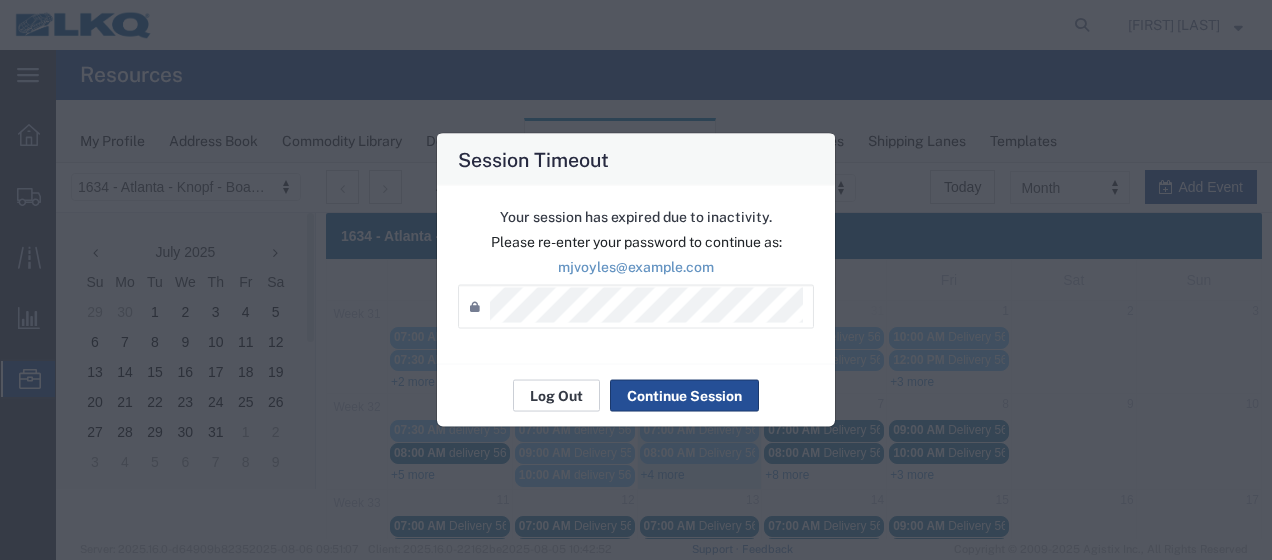scroll, scrollTop: 119, scrollLeft: 0, axis: vertical 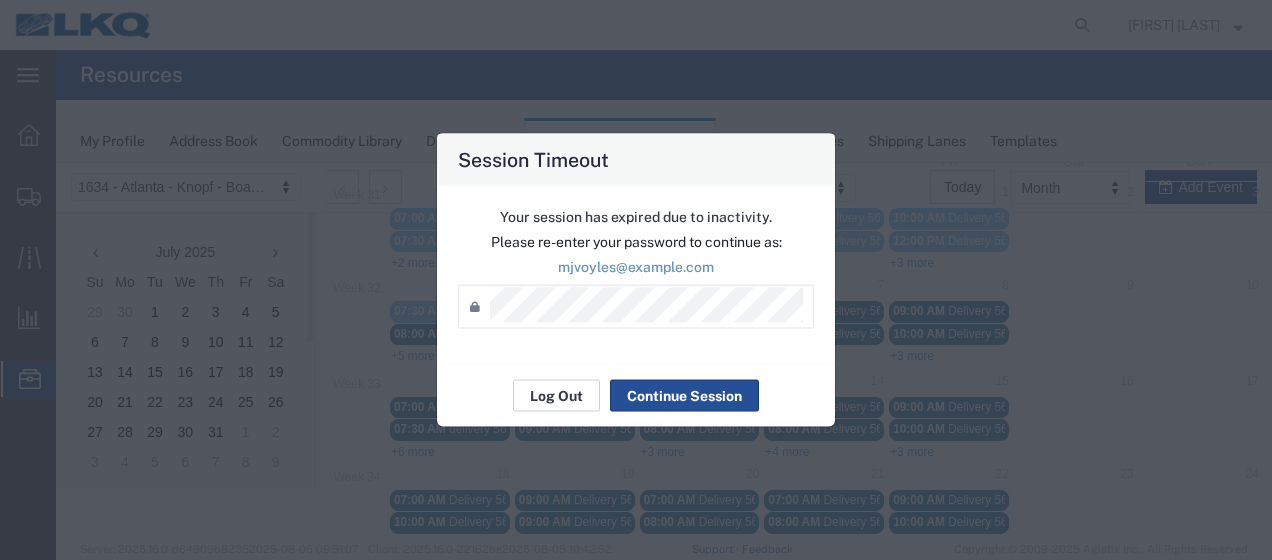 click on "Log Out" 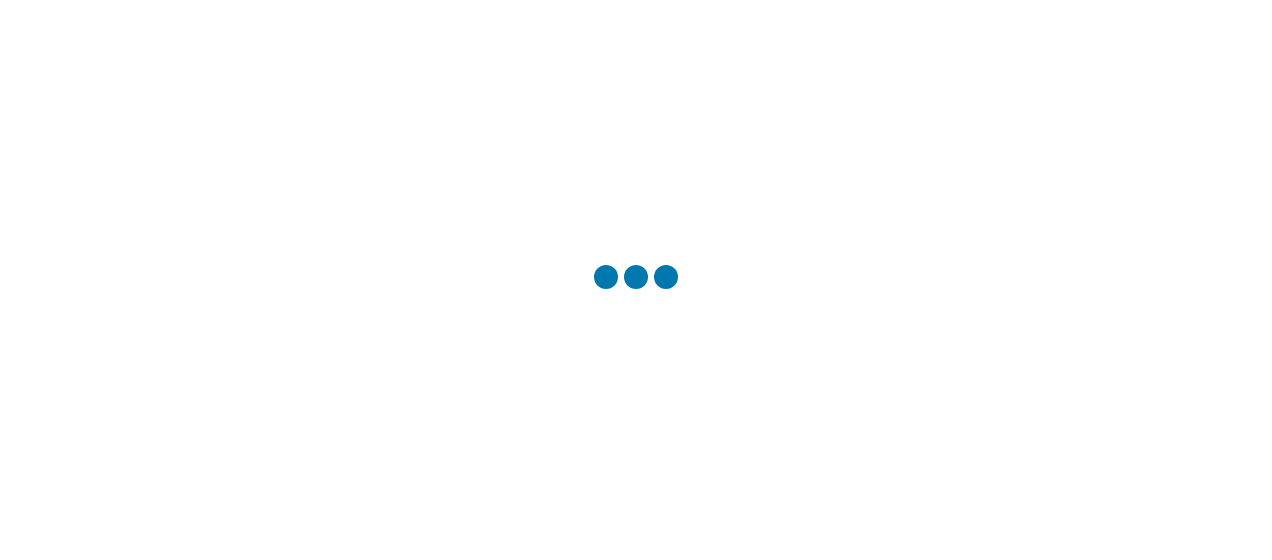 scroll, scrollTop: 0, scrollLeft: 0, axis: both 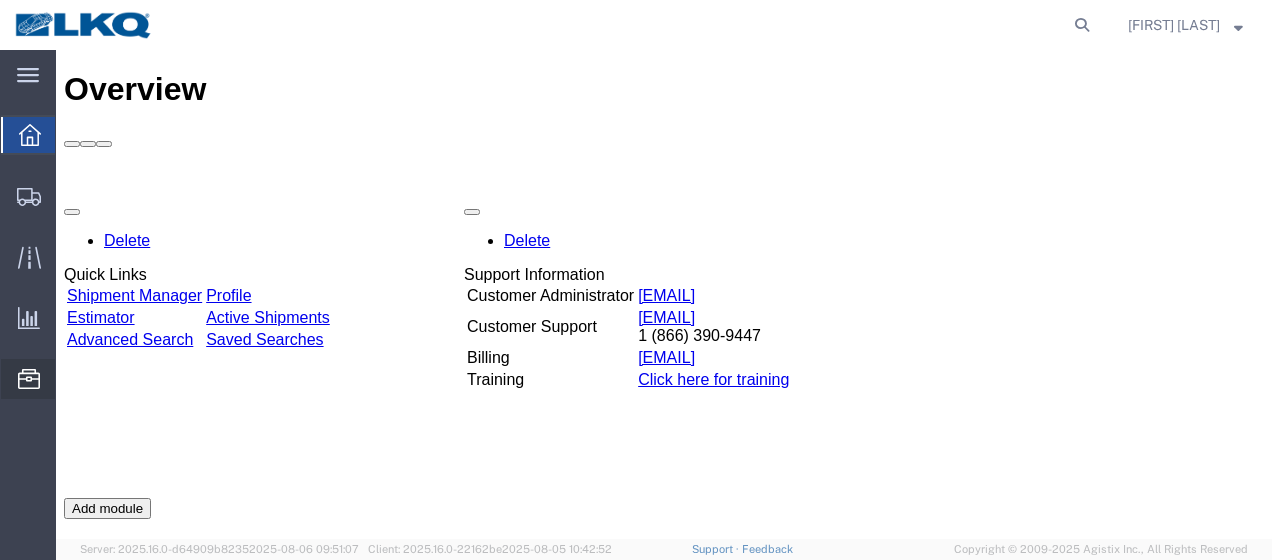 click on "Location Appointment" 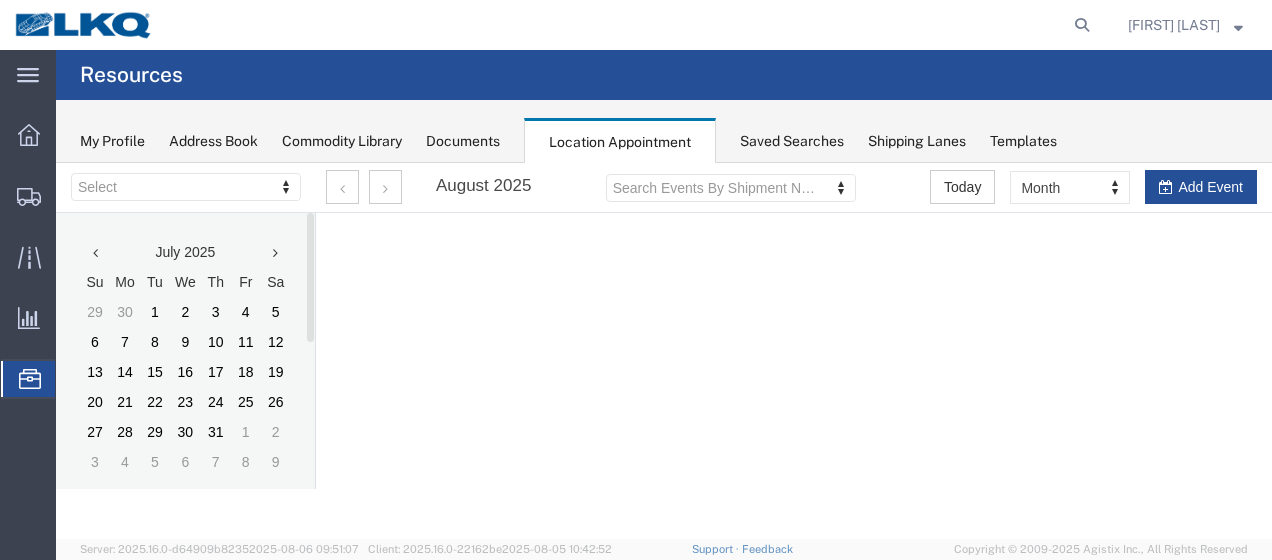 scroll, scrollTop: 0, scrollLeft: 0, axis: both 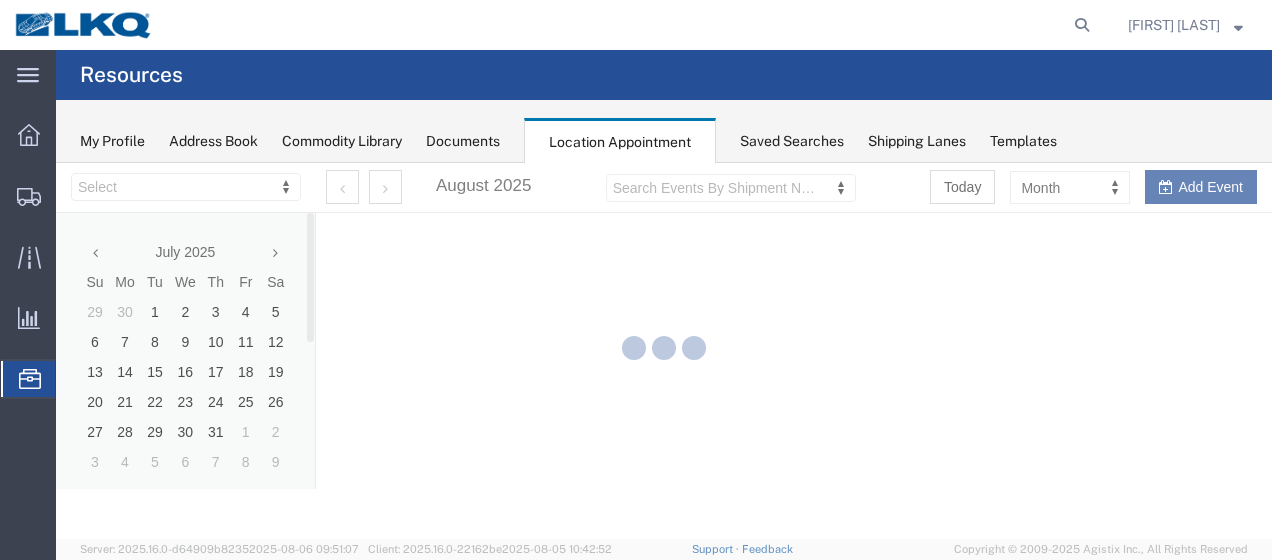 select on "28712" 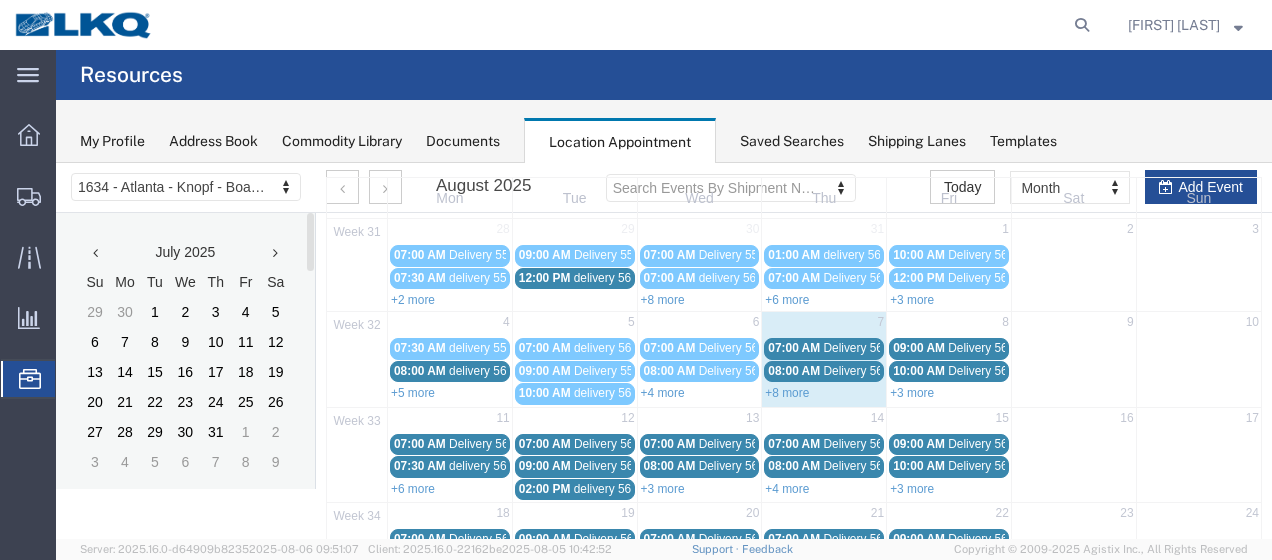 scroll, scrollTop: 100, scrollLeft: 0, axis: vertical 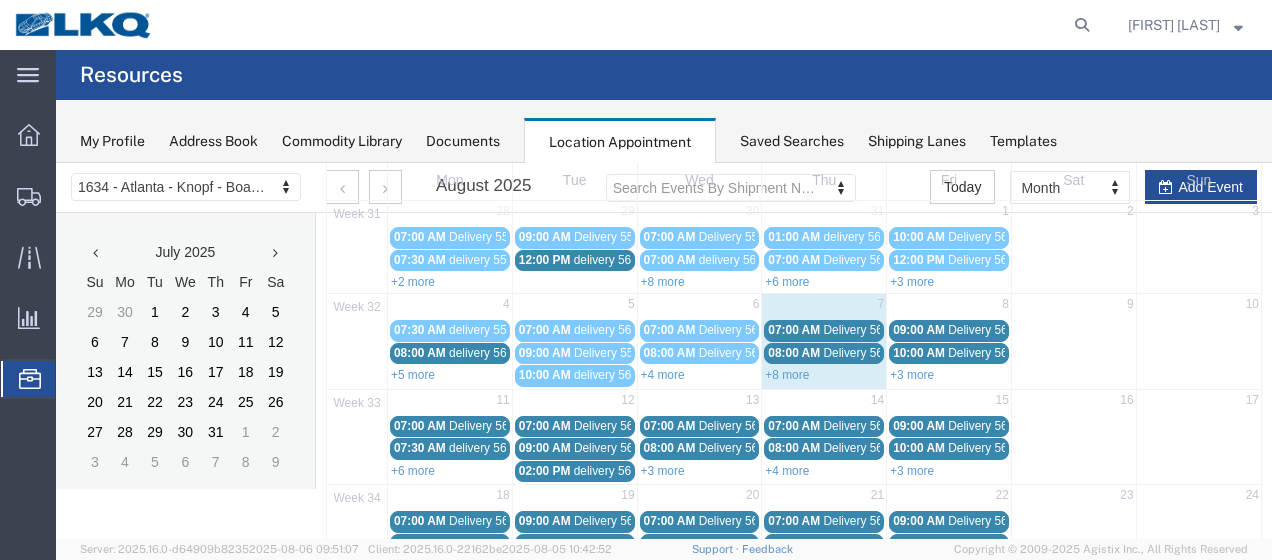 click on "+4 more" at bounding box center [663, 375] 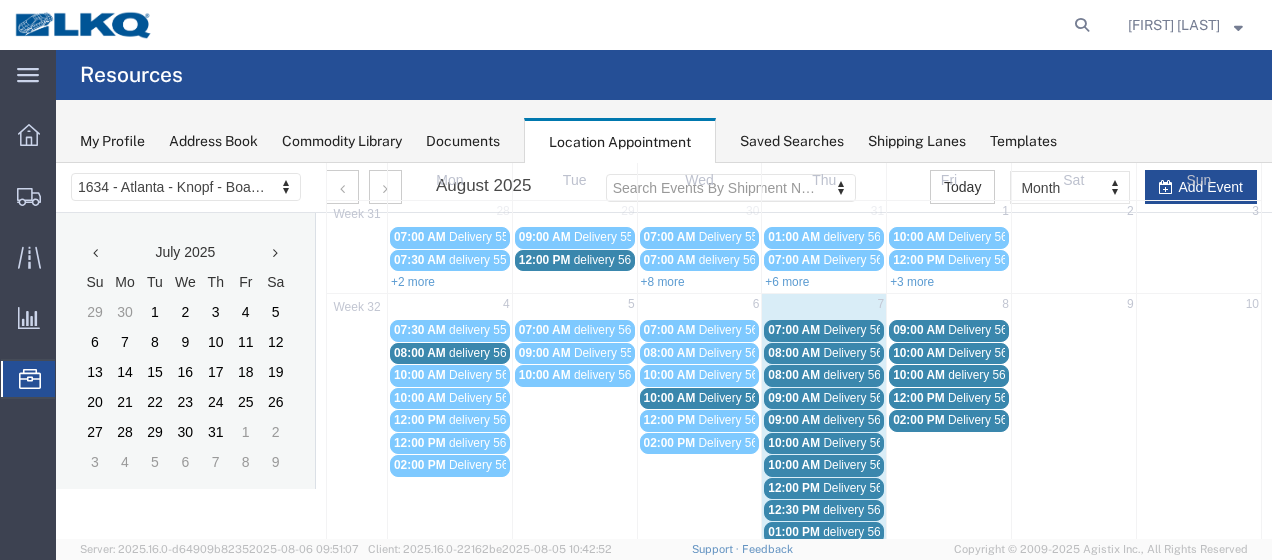 click on "10:00 AM" at bounding box center [670, 398] 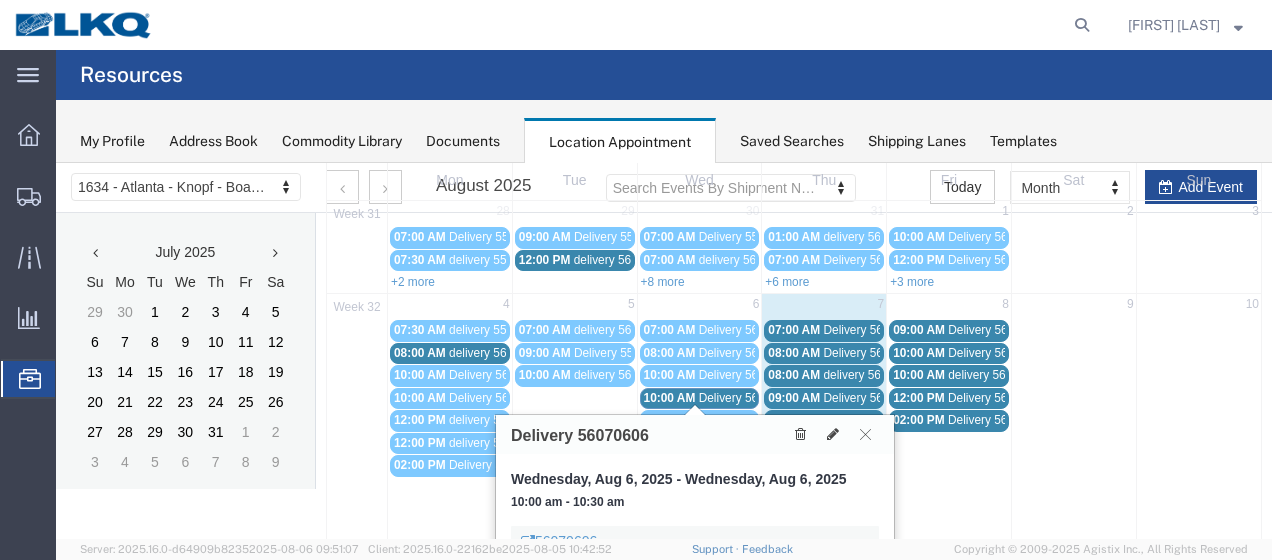 click on "delivery 56342770" at bounding box center [497, 353] 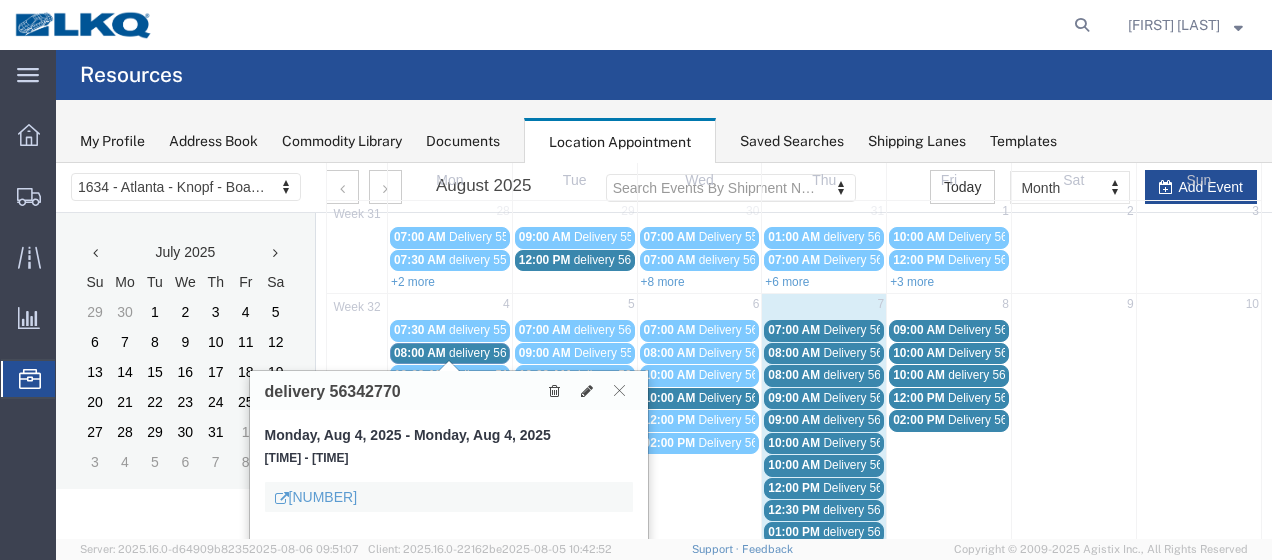 click on "07:00 AM" at bounding box center [794, 330] 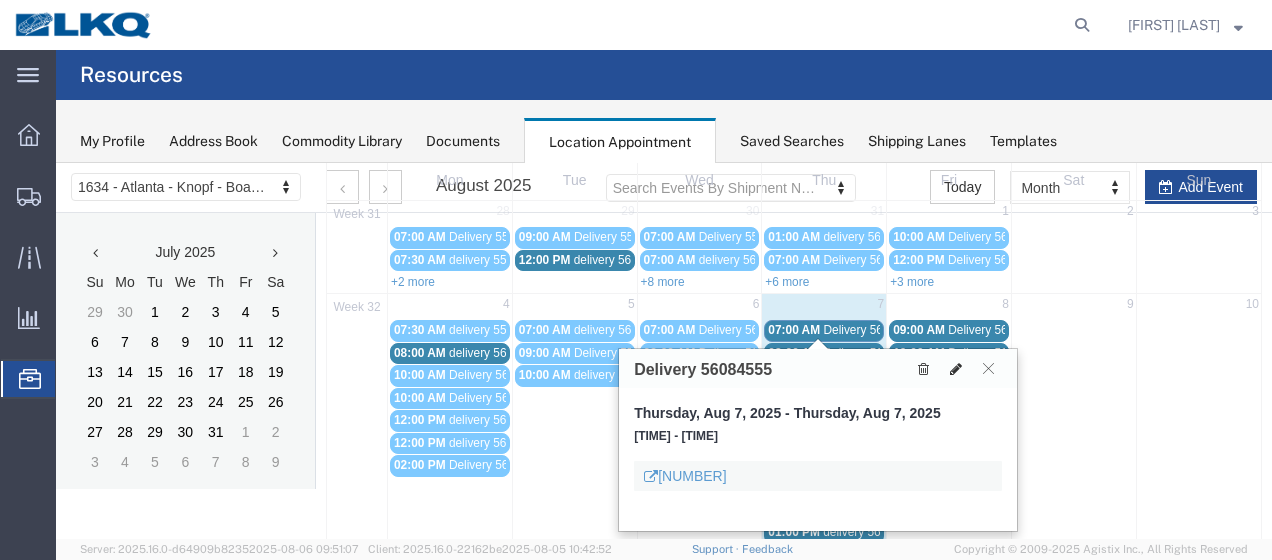 click at bounding box center [956, 369] 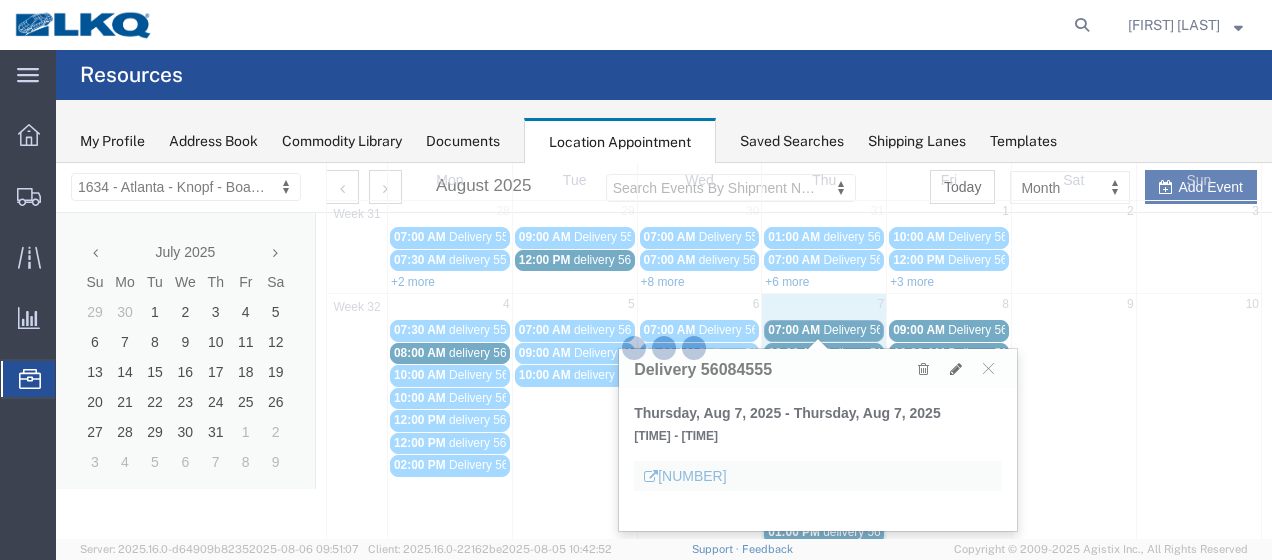 select on "1" 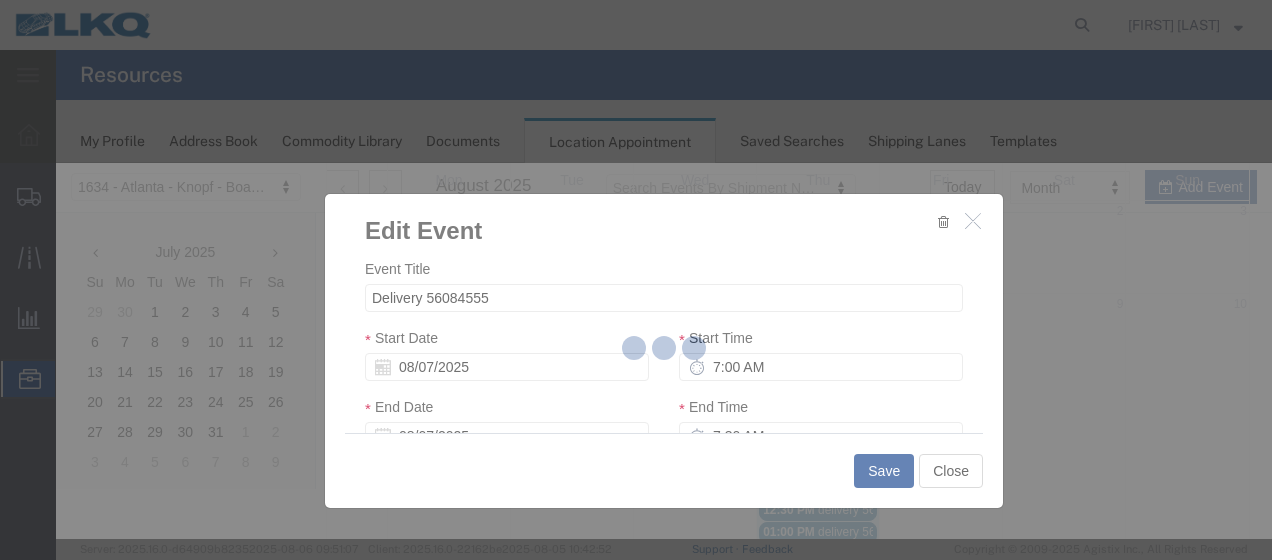 select 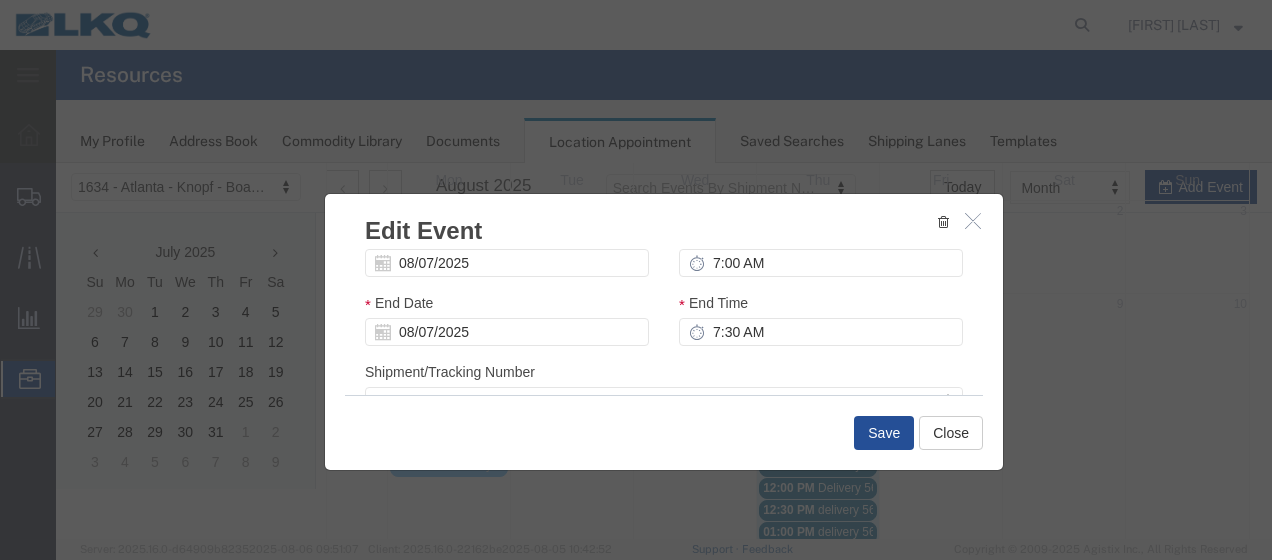 scroll, scrollTop: 128, scrollLeft: 0, axis: vertical 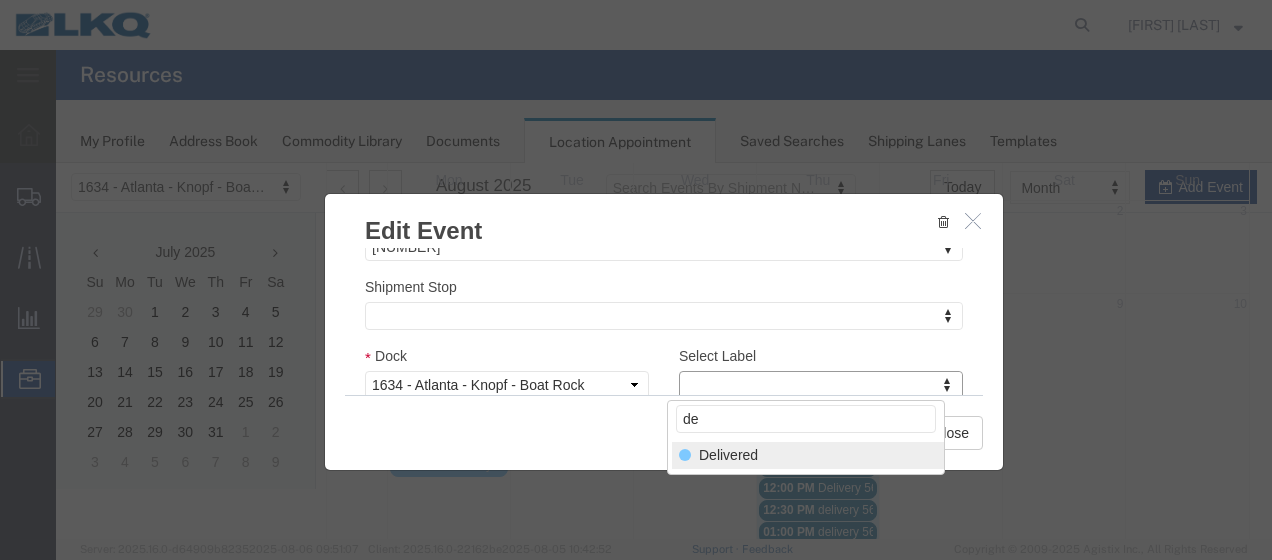 type on "de" 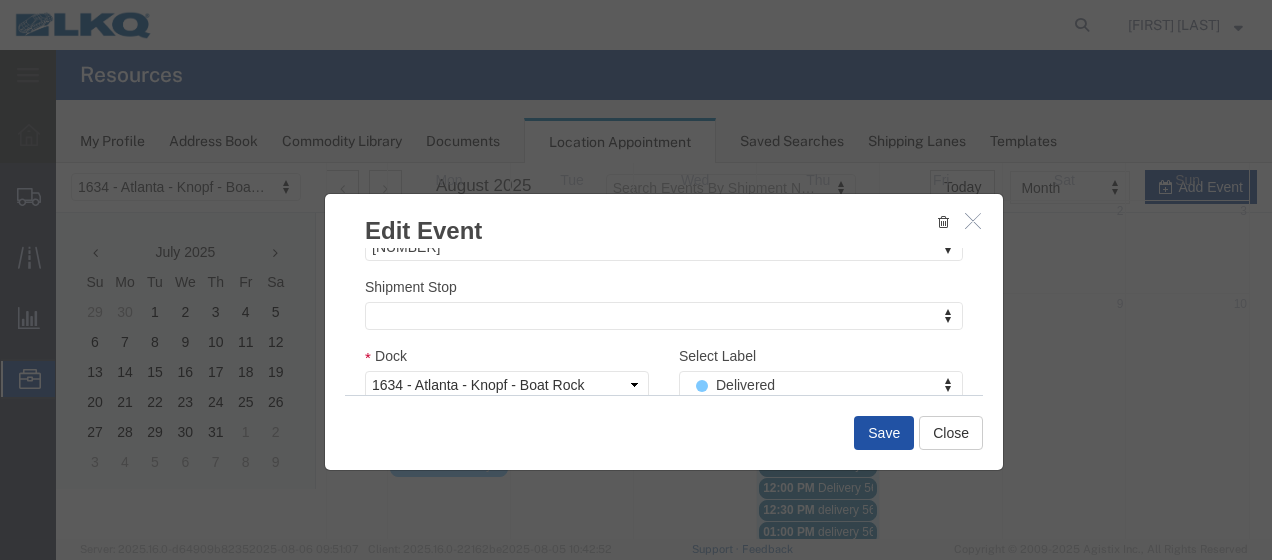 click on "Save" at bounding box center (884, 433) 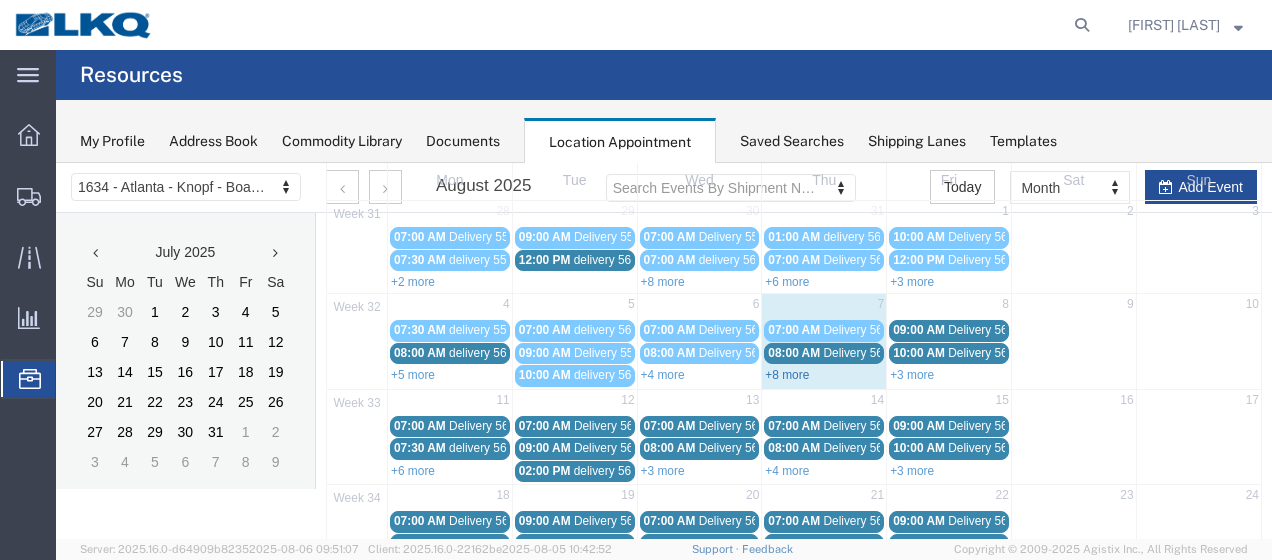 click on "+8 more" at bounding box center [787, 375] 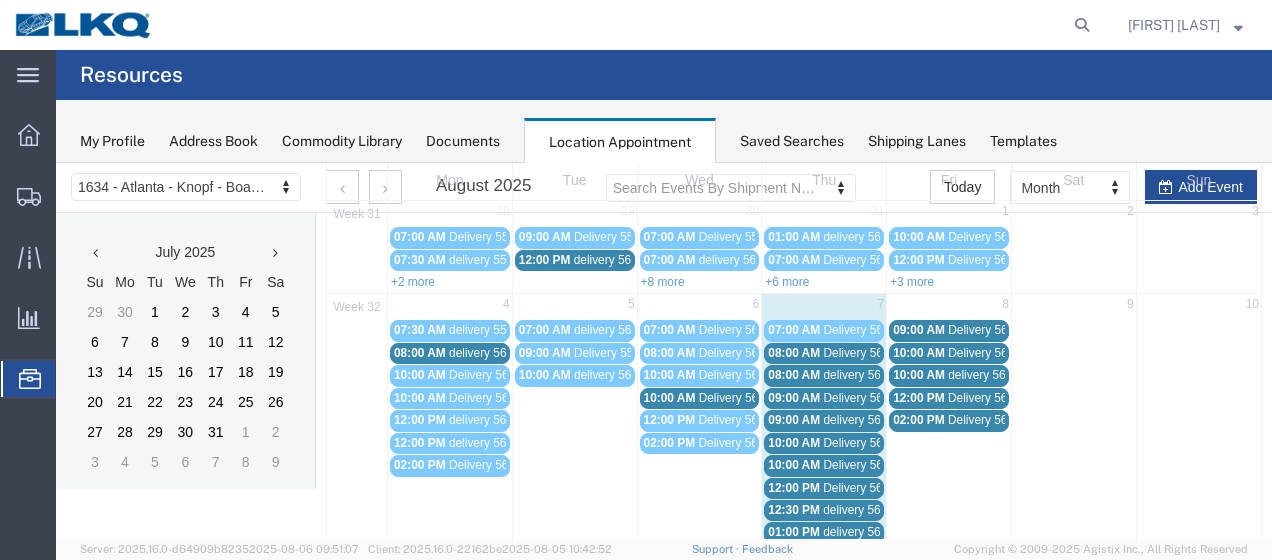 click on "08:00 AM" at bounding box center [794, 353] 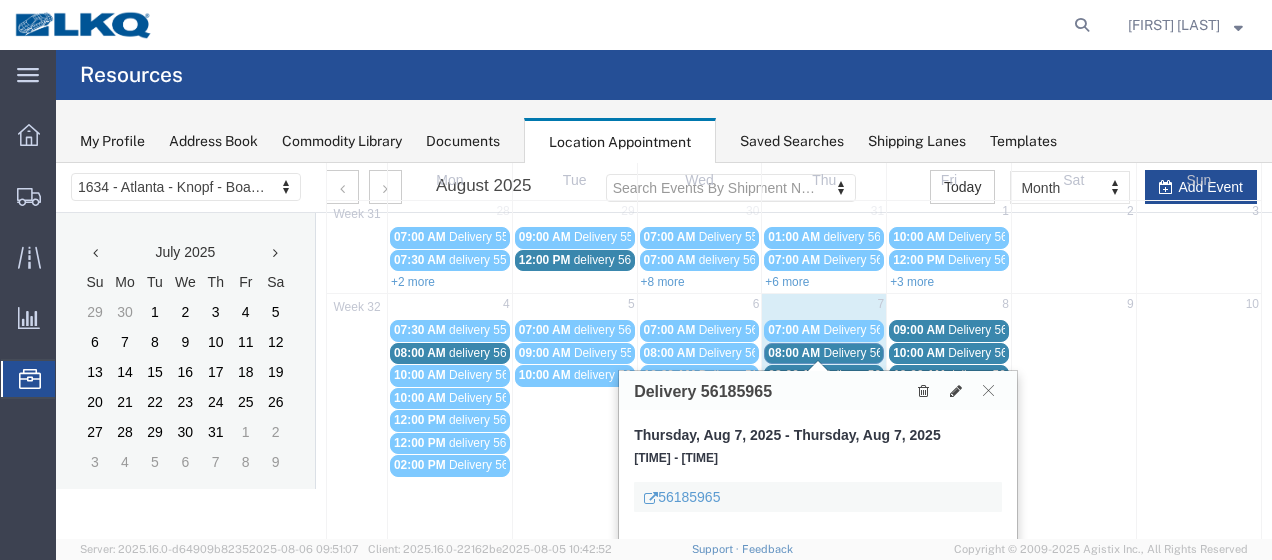 click on "[TIME]   delivery [NUMBER]" at bounding box center [824, 375] 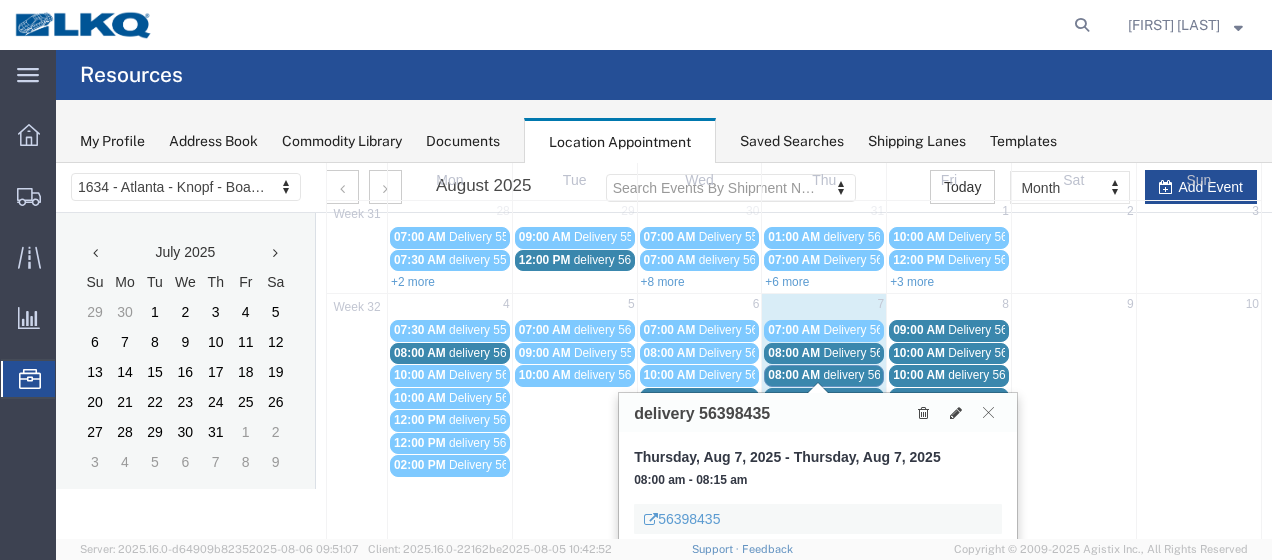 click on "09:00 AM" at bounding box center (794, 398) 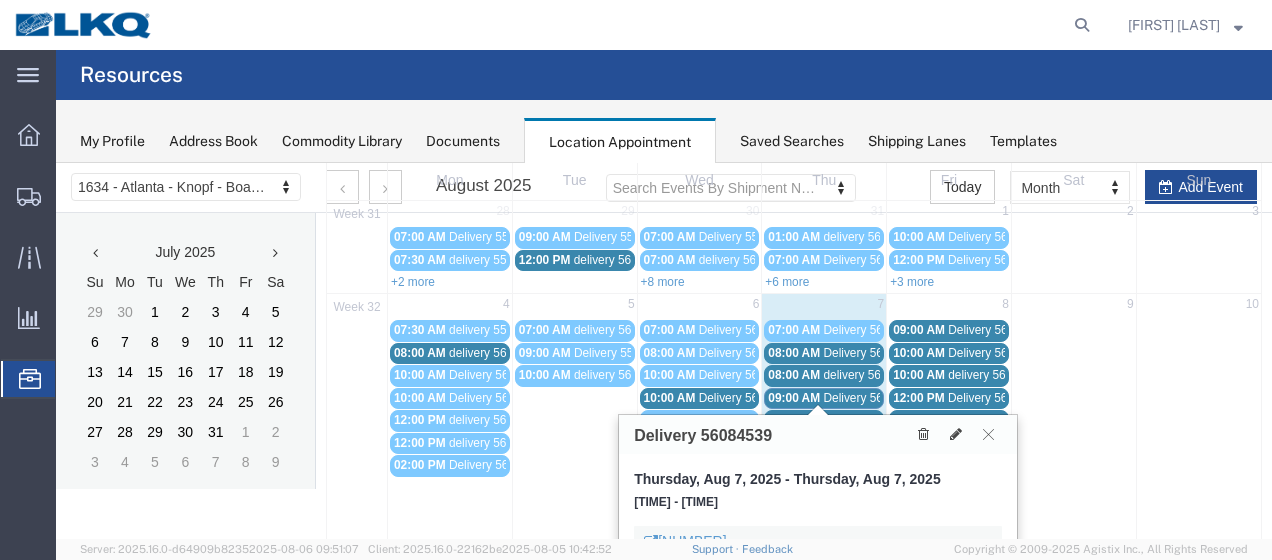 click on "10:00 AM" at bounding box center [670, 398] 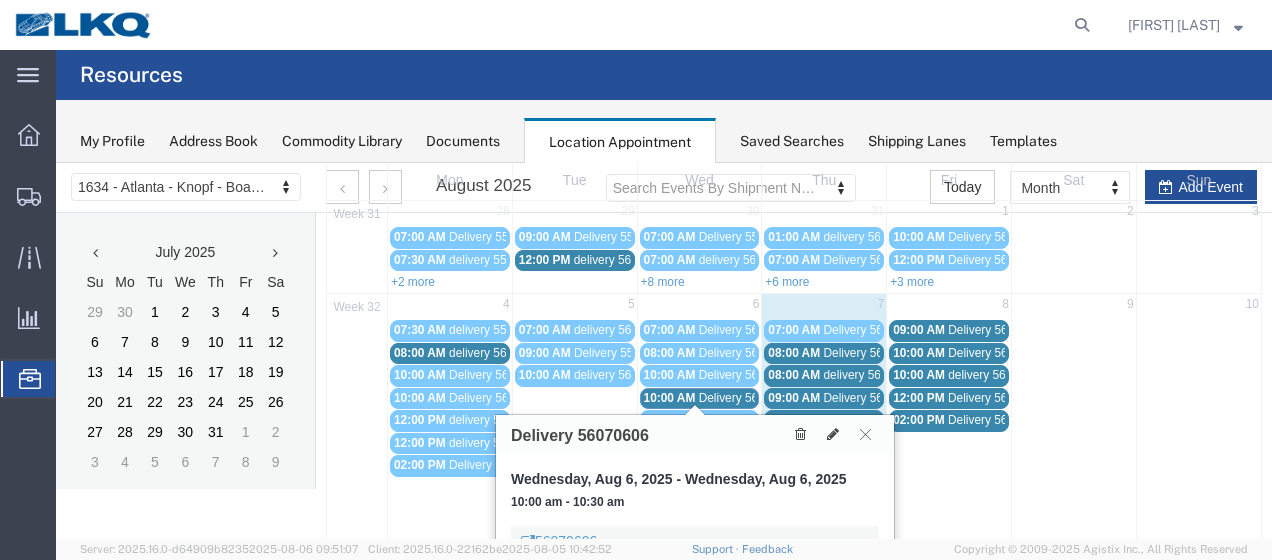 click on "delivery 56342770" at bounding box center [497, 353] 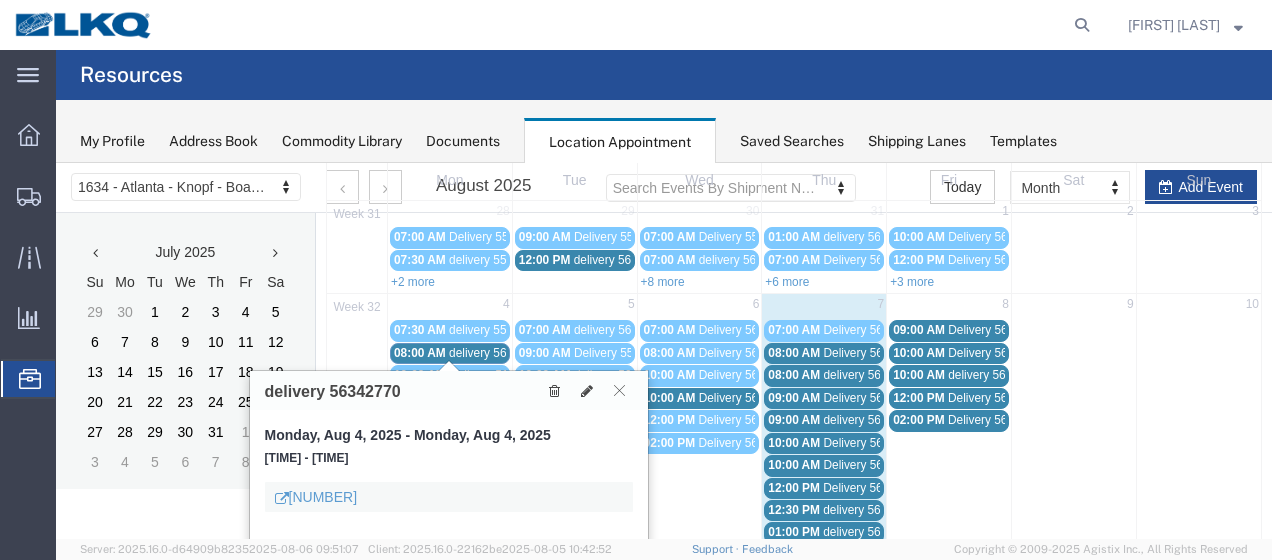 click on "Delivery 56070606" at bounding box center (748, 398) 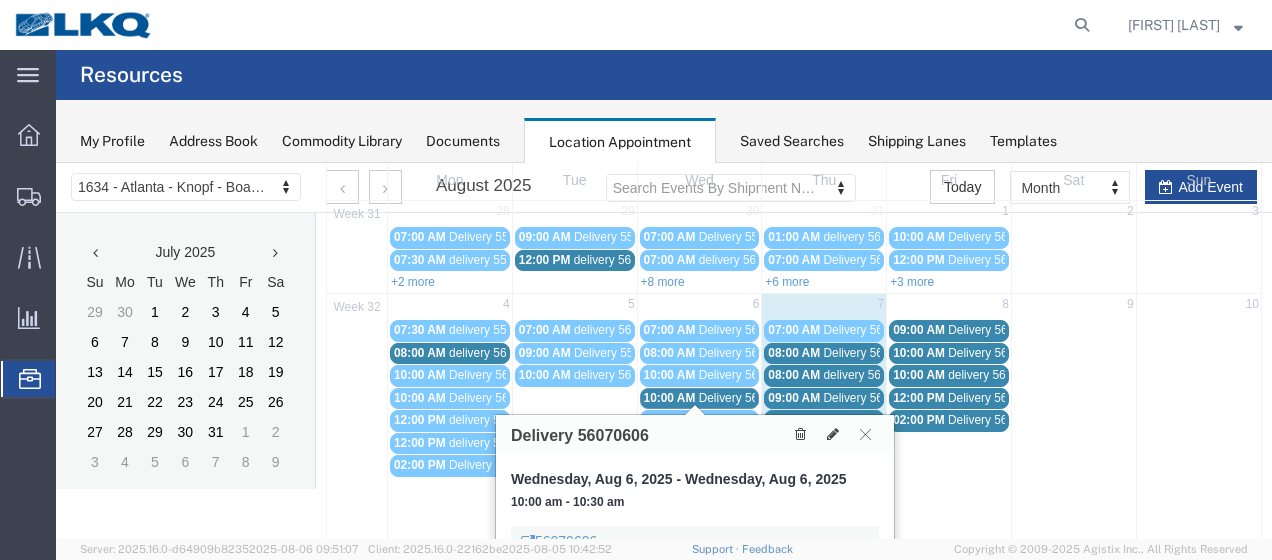 click on "[TIME]   Delivery [NUMBER]" at bounding box center (700, 420) 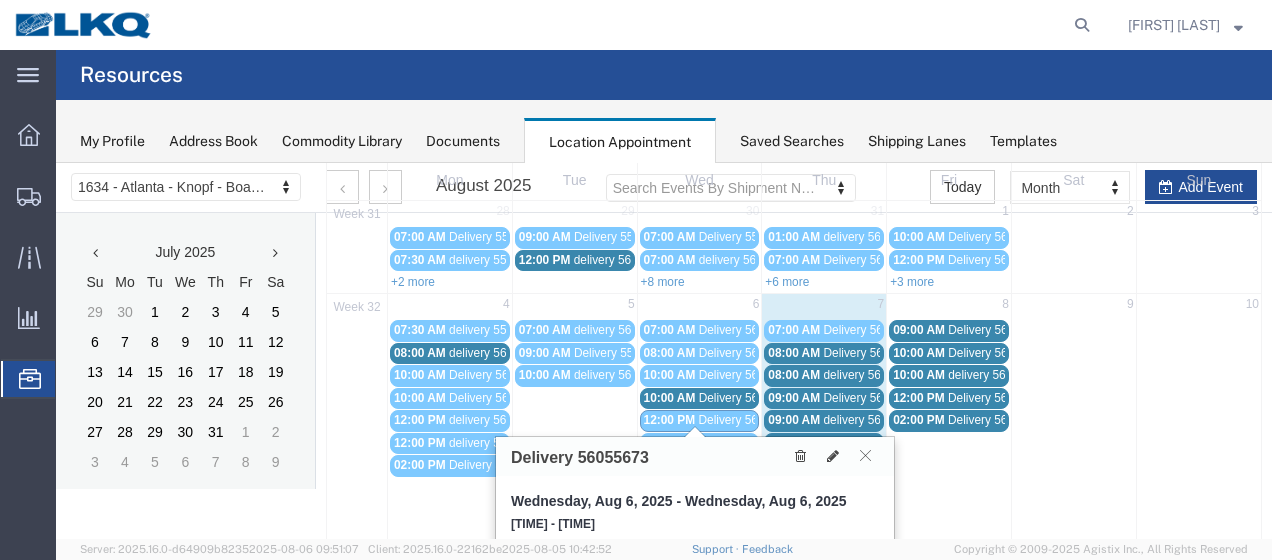 click on "[TIME]   Delivery [NUMBER]" at bounding box center (700, 443) 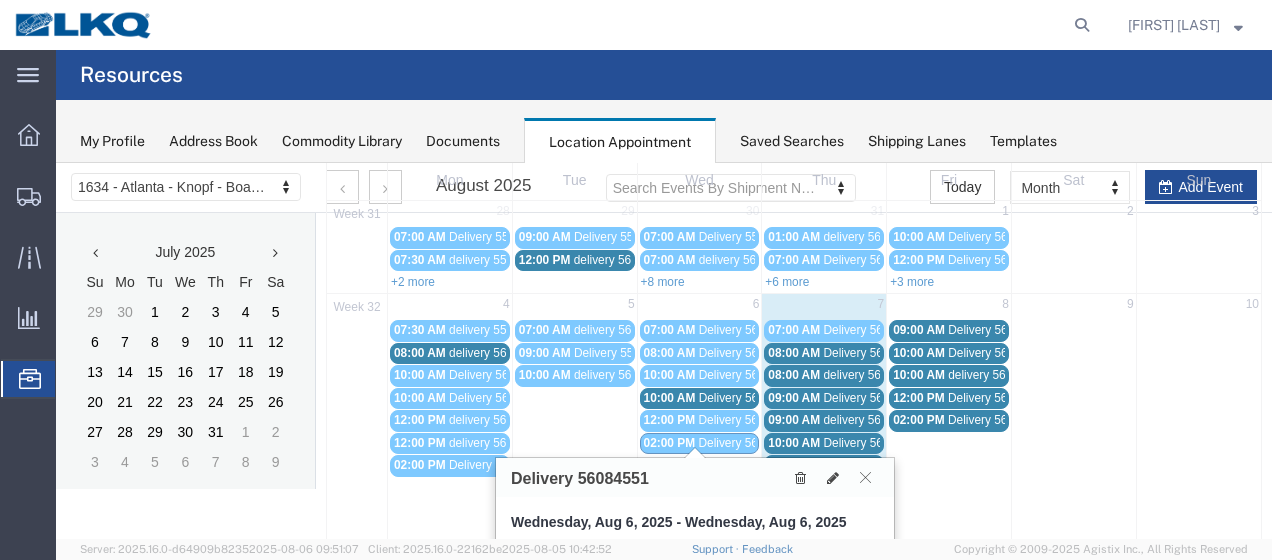 click on "10:00 AM" at bounding box center (794, 443) 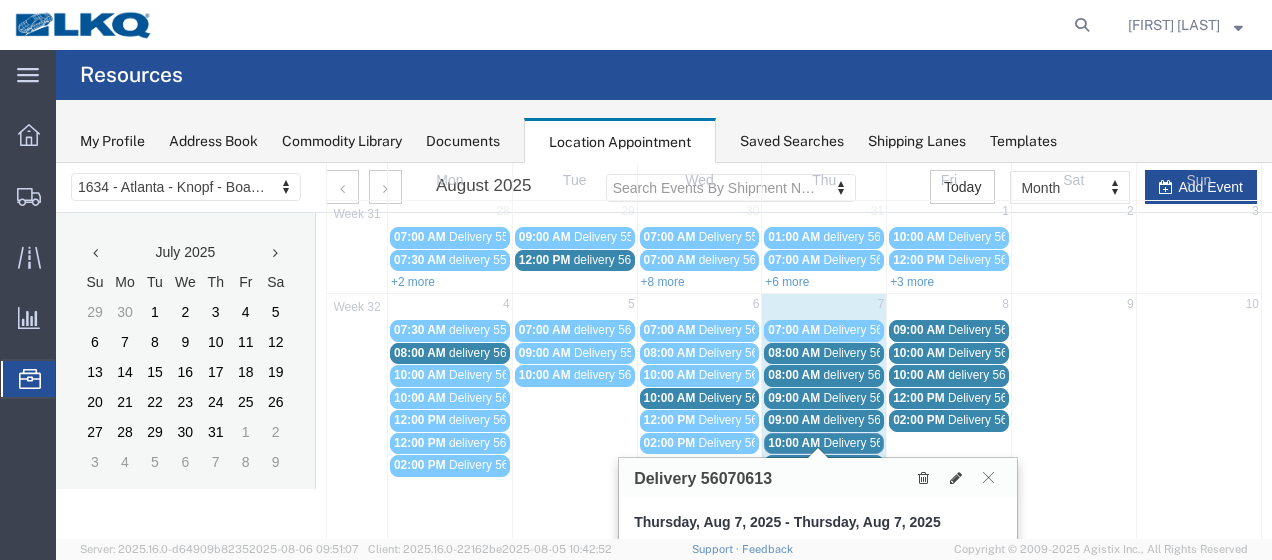 click on "09:00 AM" at bounding box center (794, 420) 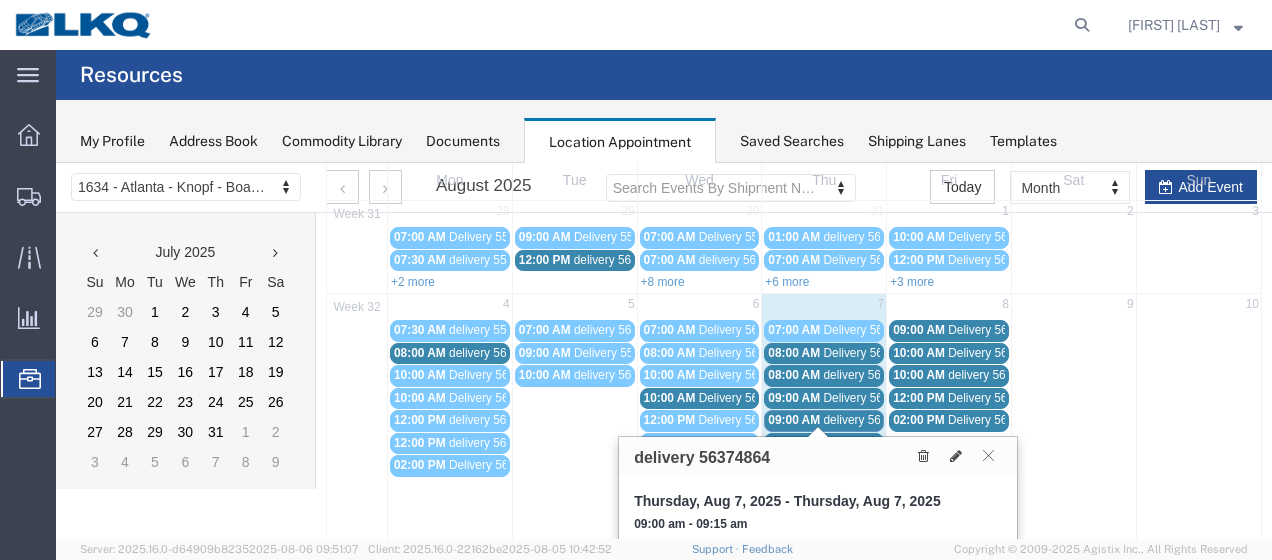 click on "09:00 AM" at bounding box center [794, 398] 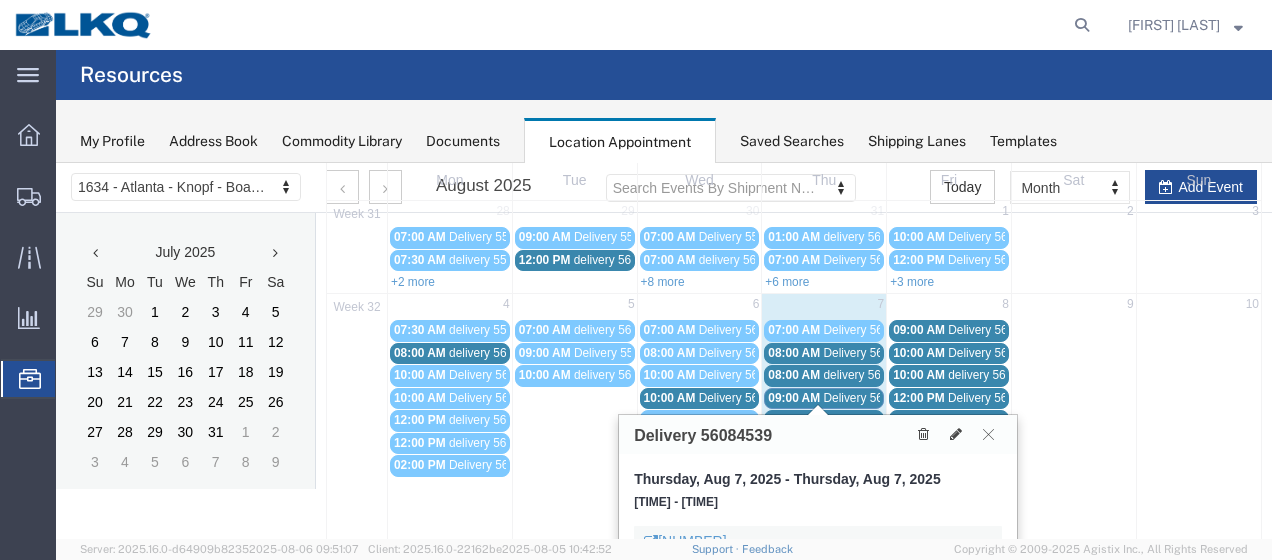 click on "08:00 AM" at bounding box center (794, 375) 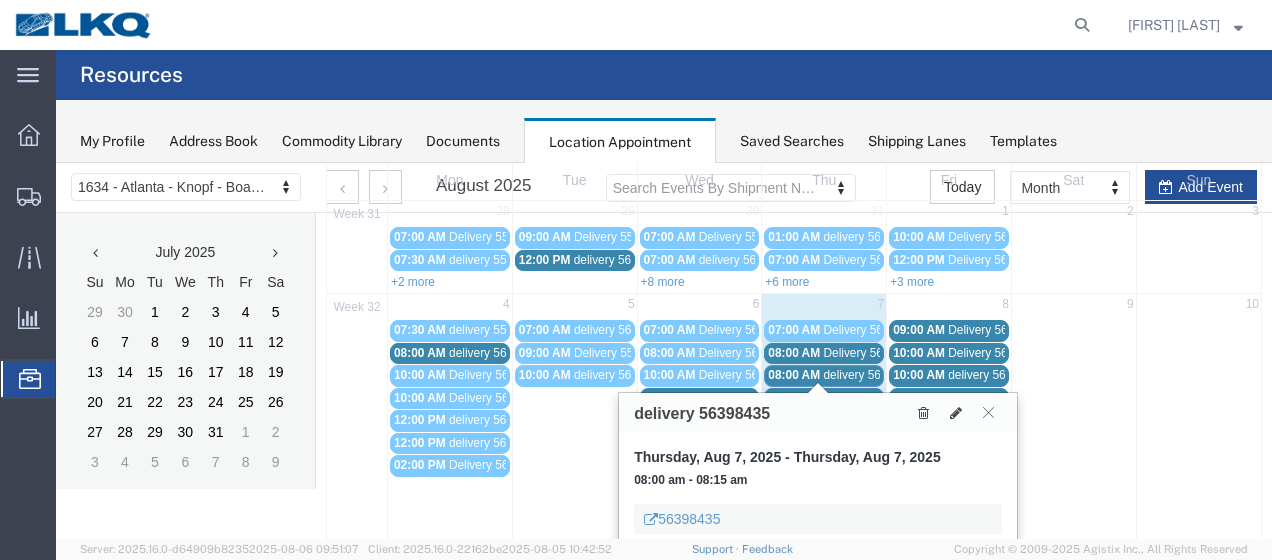 click on "[TIME]   Delivery [NUMBER]" at bounding box center (824, 398) 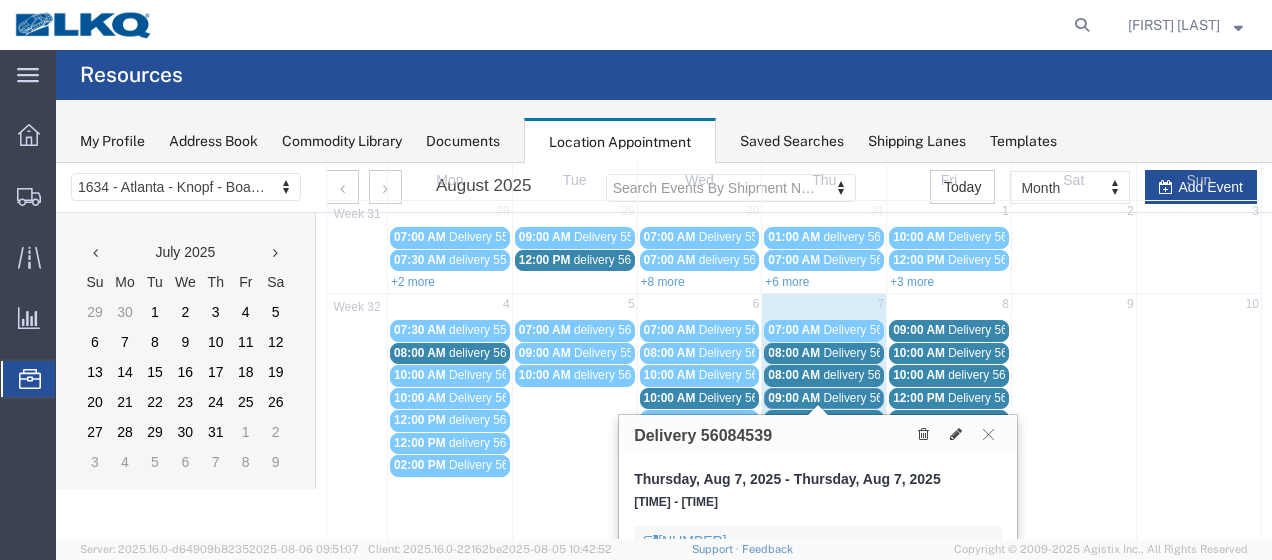 click on "[TIME]   delivery [NUMBER]" at bounding box center [824, 420] 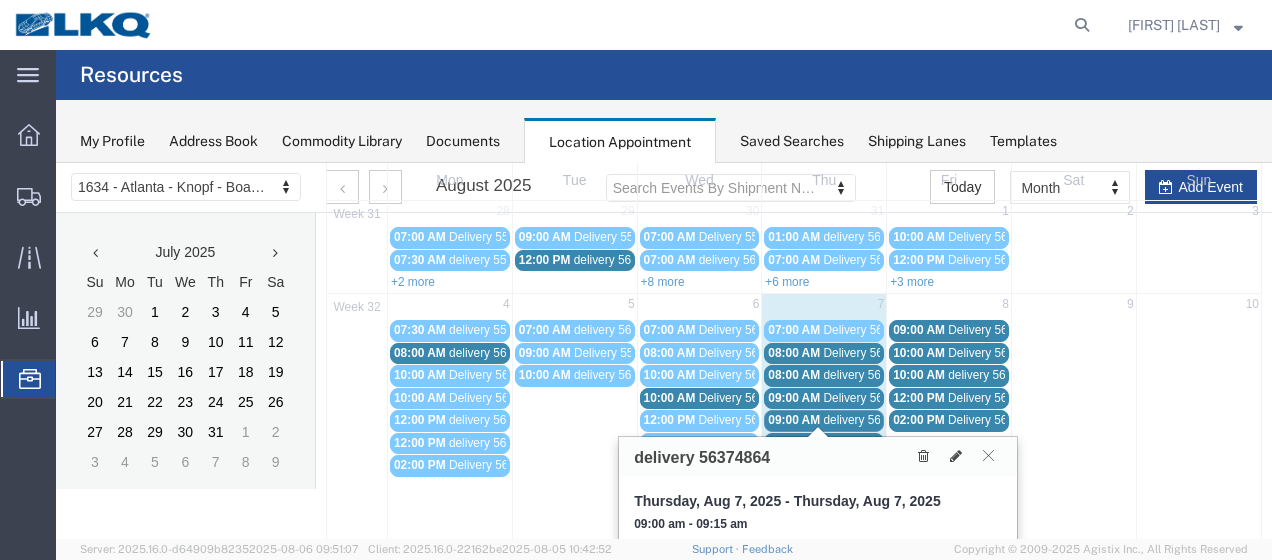 click on "[TIME]   Delivery [NUMBER]" at bounding box center (824, 443) 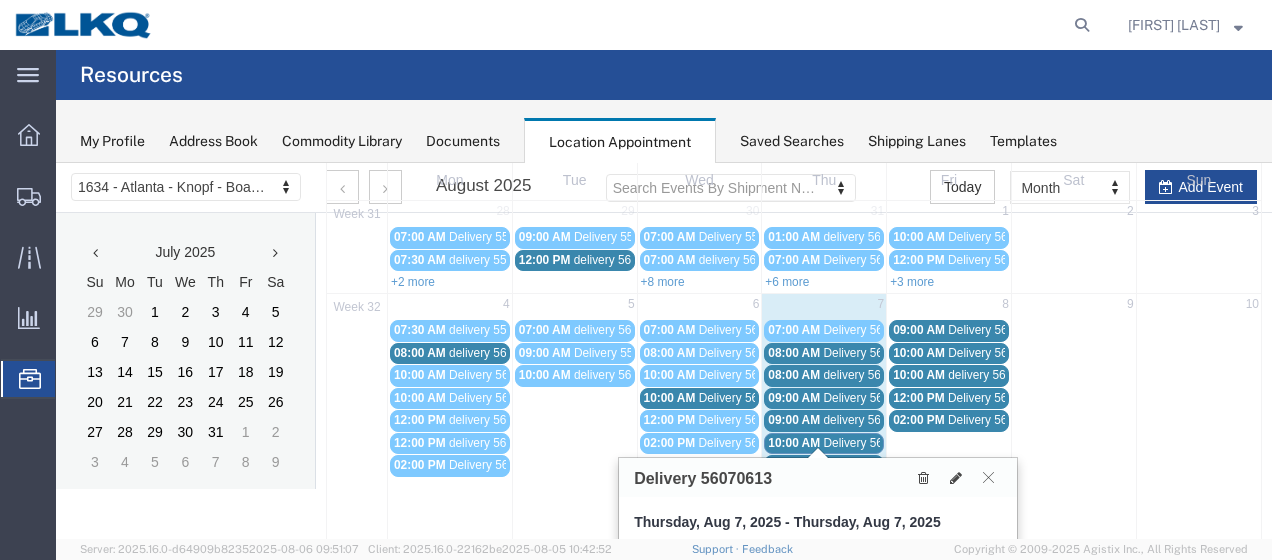 click on "[TIME]   Delivery [NUMBER]" at bounding box center (824, 465) 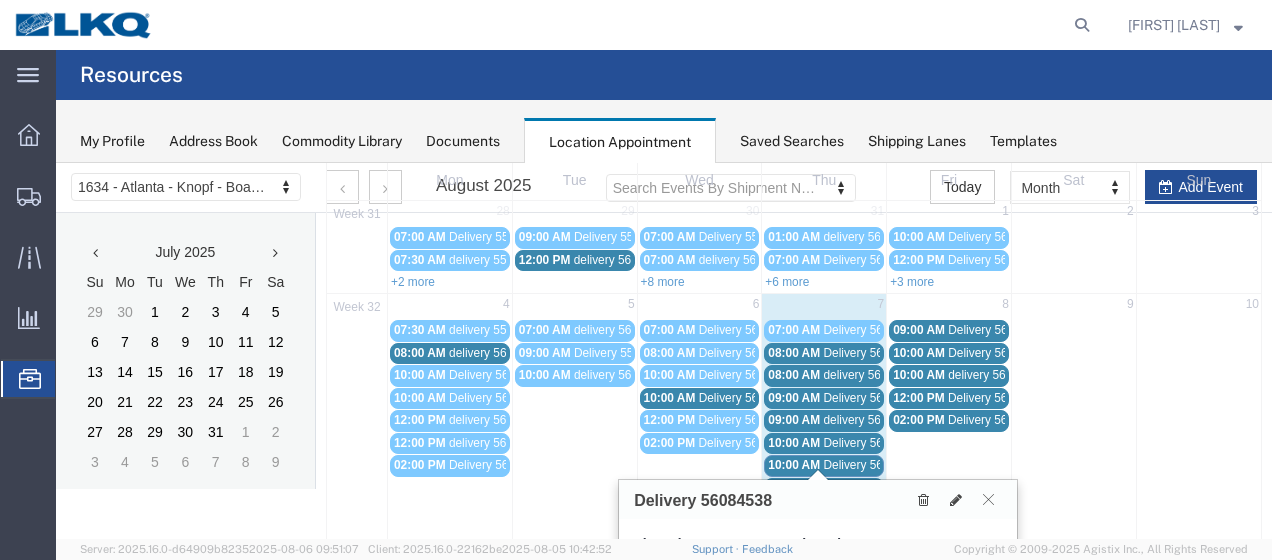click on "12:00 PM" at bounding box center (794, 488) 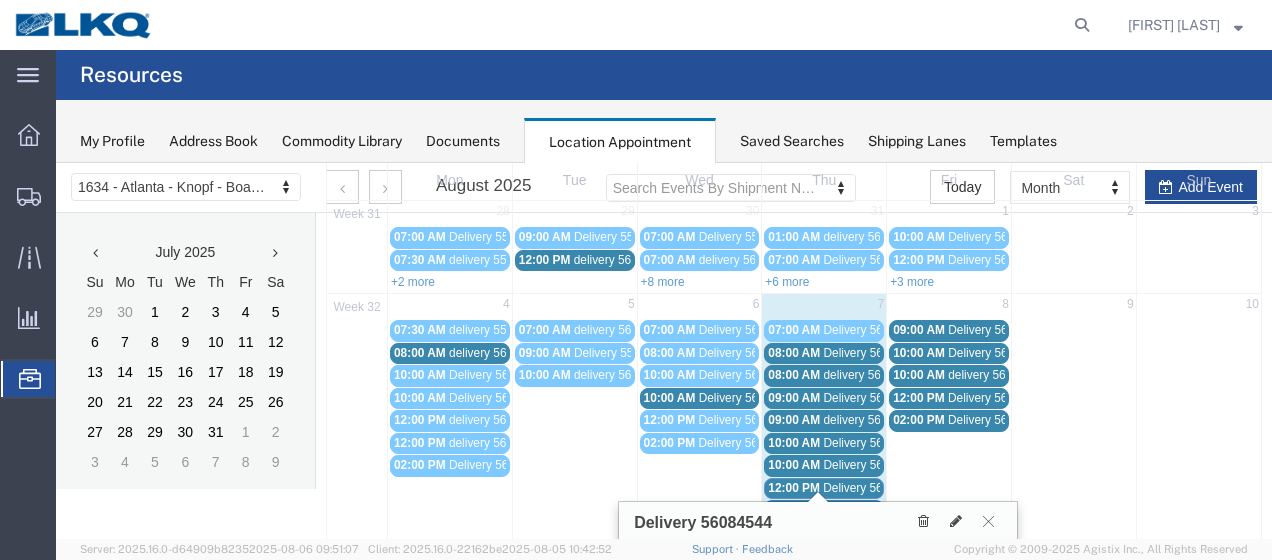 click on "[TIME]   delivery [NUMBER]" at bounding box center [824, 510] 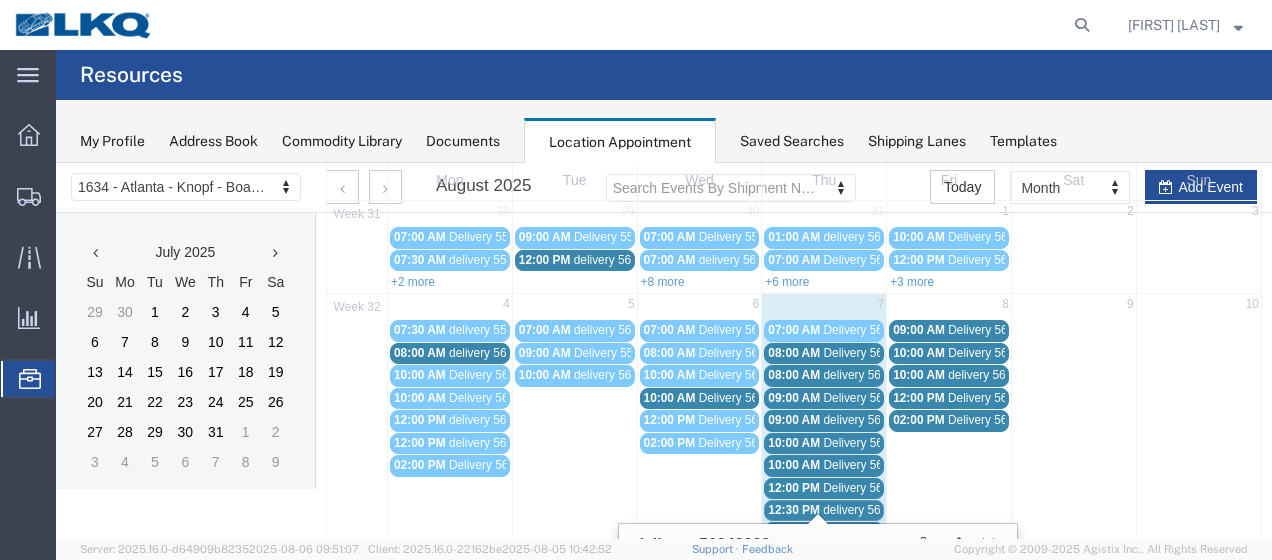 scroll, scrollTop: 200, scrollLeft: 0, axis: vertical 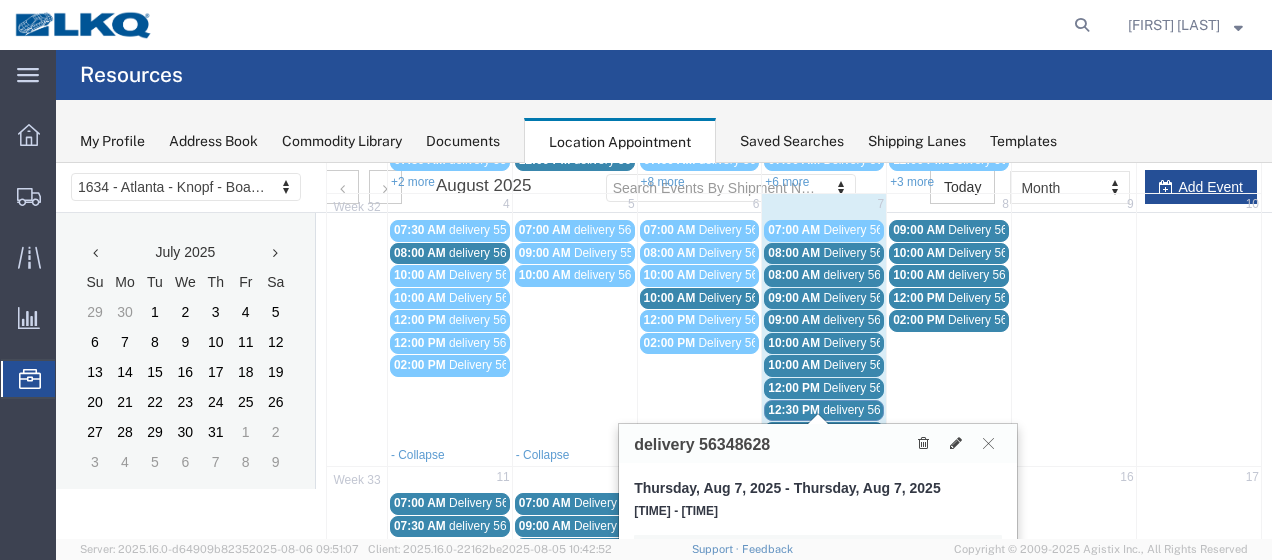 click on "12:00 PM" at bounding box center (794, 388) 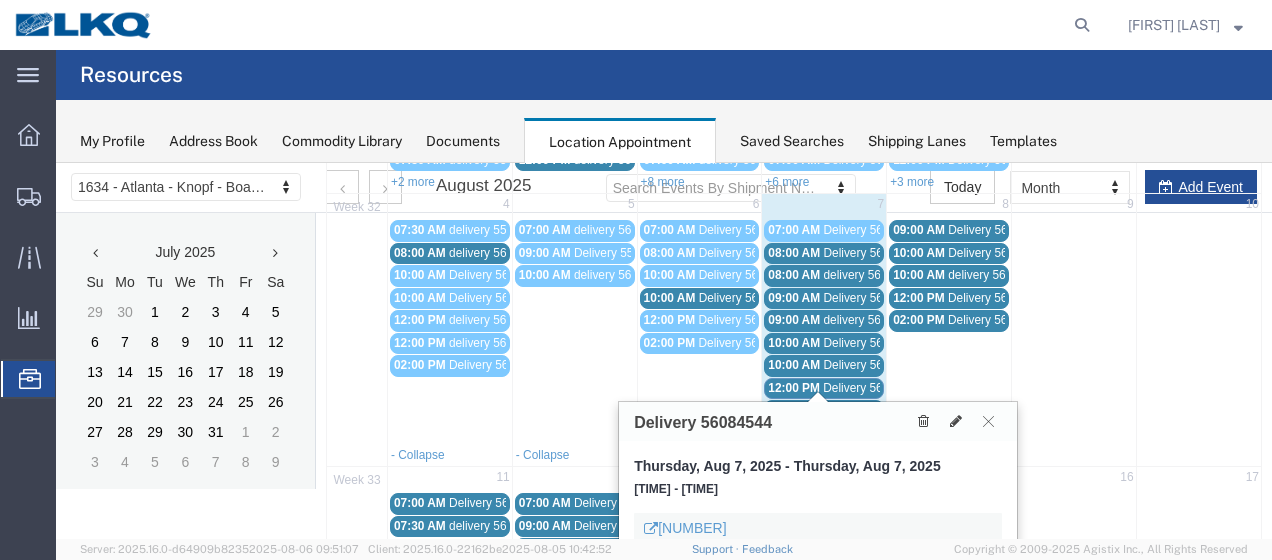 click on "12:30 PM" at bounding box center [794, 410] 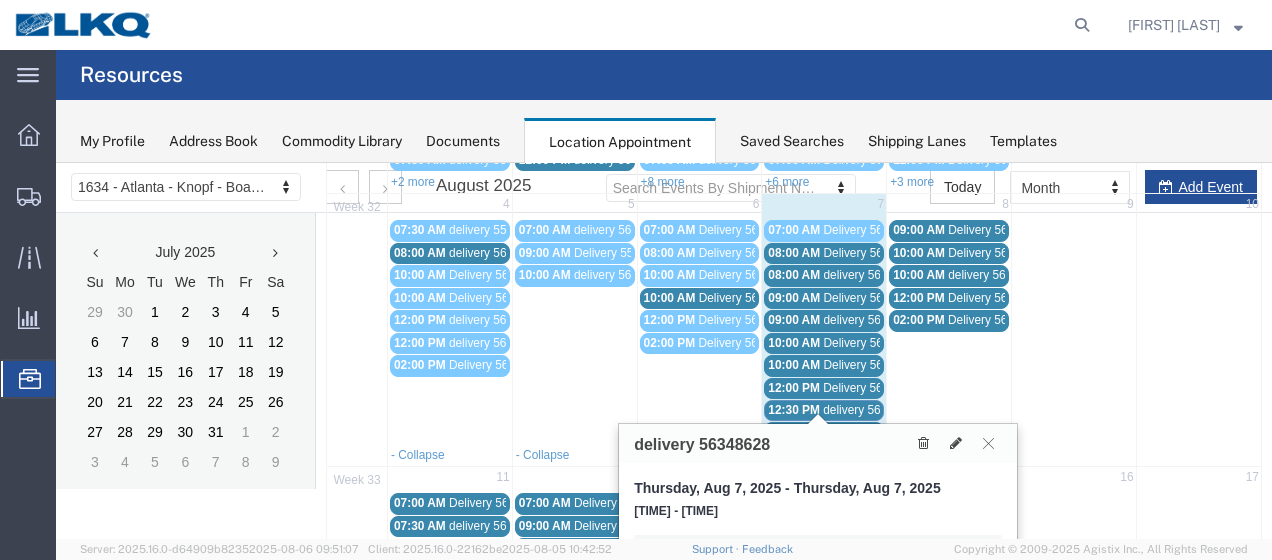click on "[TIME]   delivery [NUMBER]" at bounding box center (824, 432) 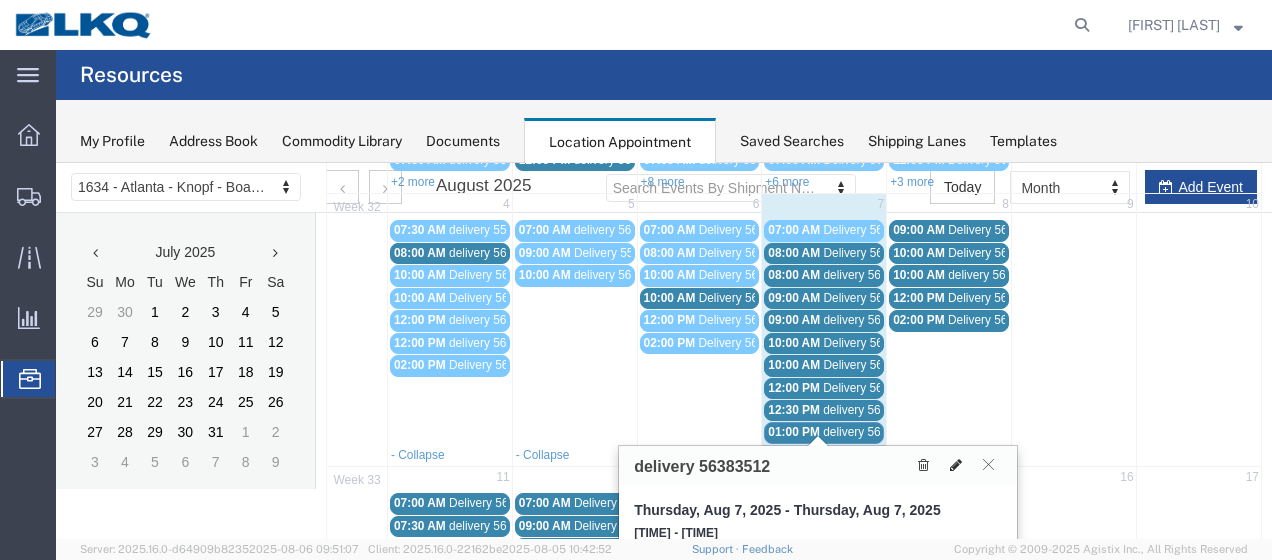 click at bounding box center [956, 465] 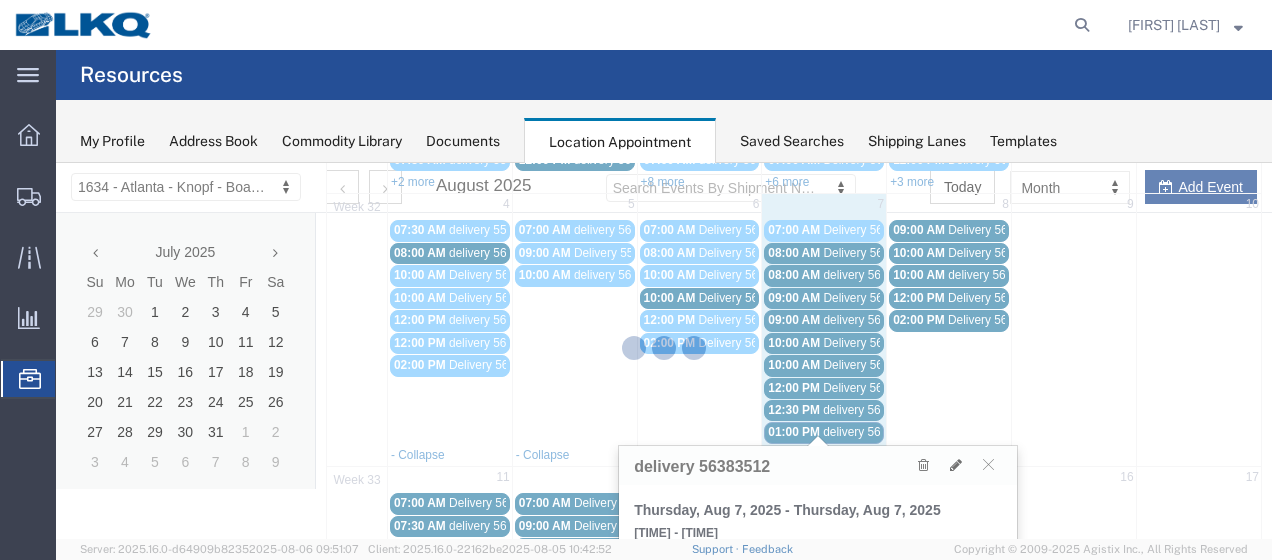 select on "100" 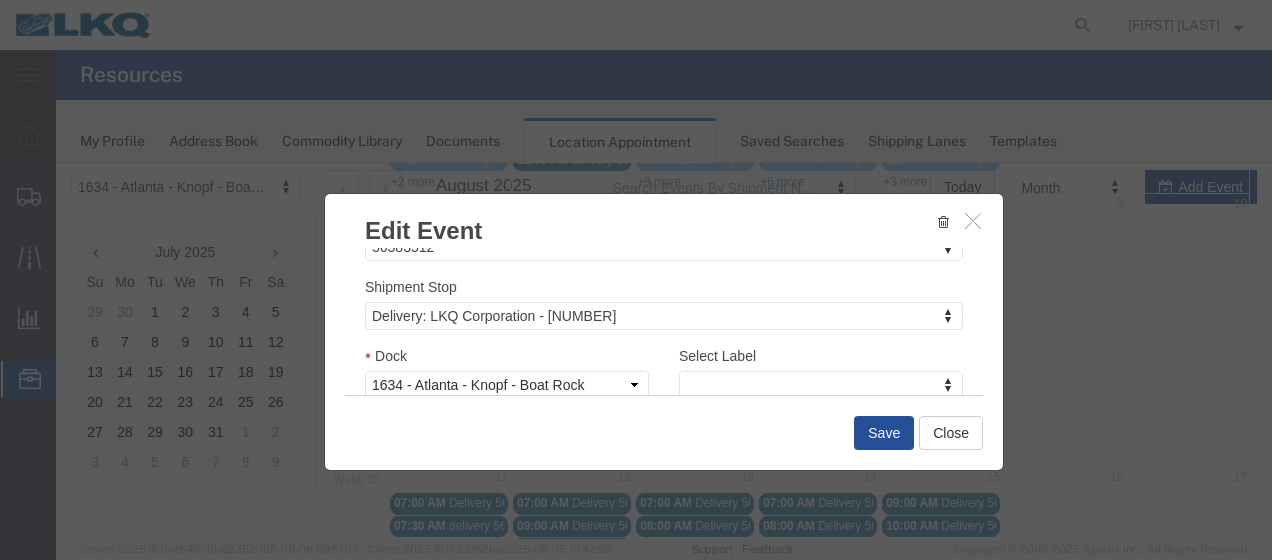 scroll, scrollTop: 386, scrollLeft: 0, axis: vertical 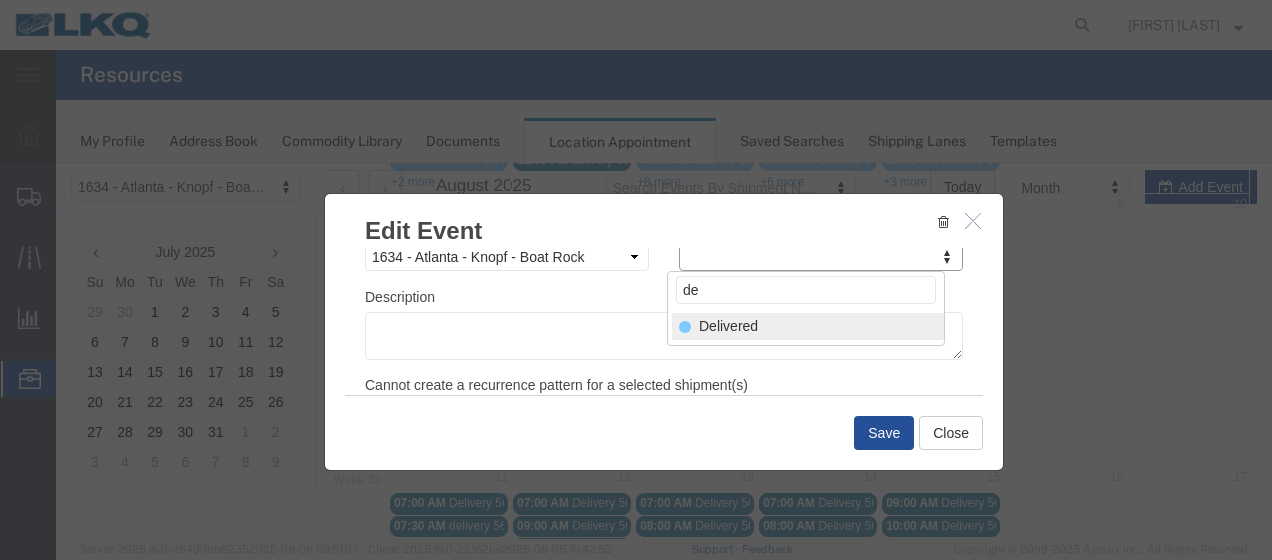 type on "de" 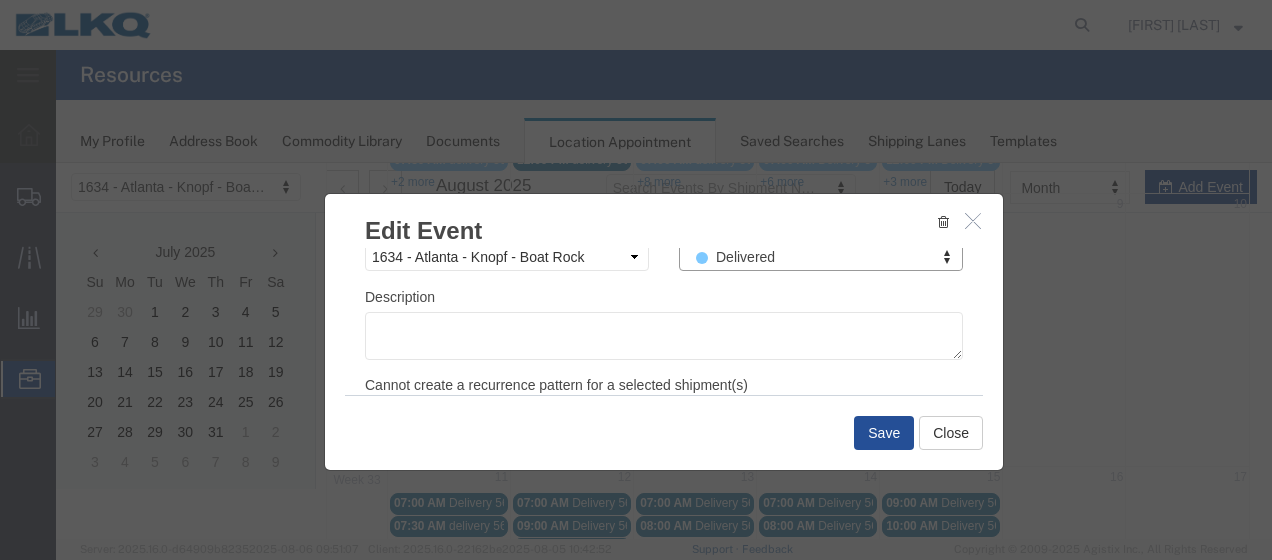 scroll, scrollTop: 308, scrollLeft: 0, axis: vertical 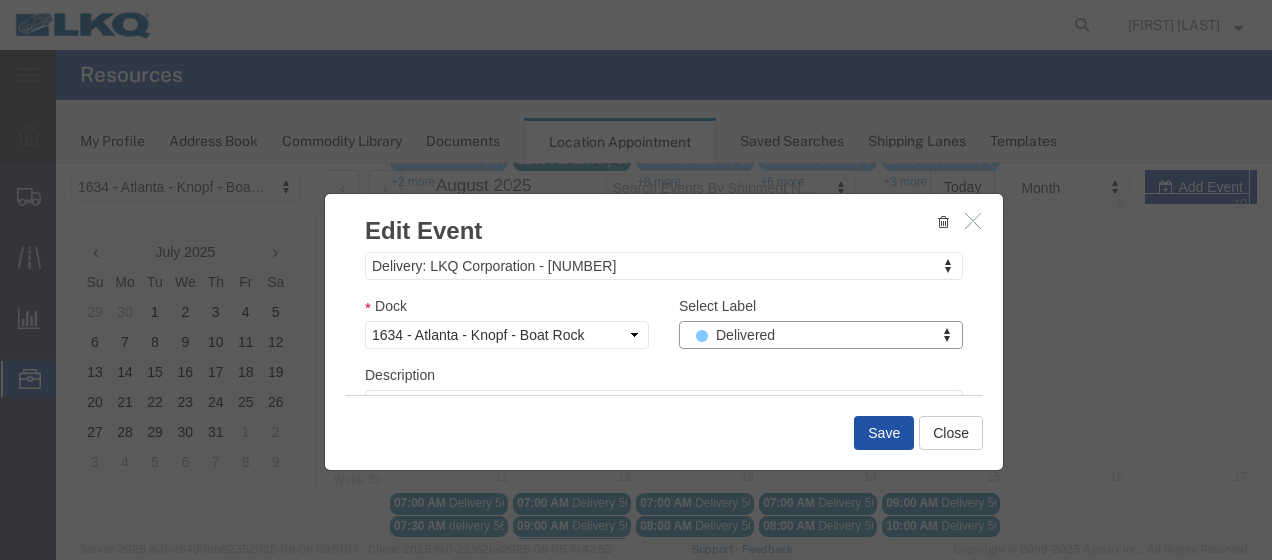 click on "Save" at bounding box center [884, 433] 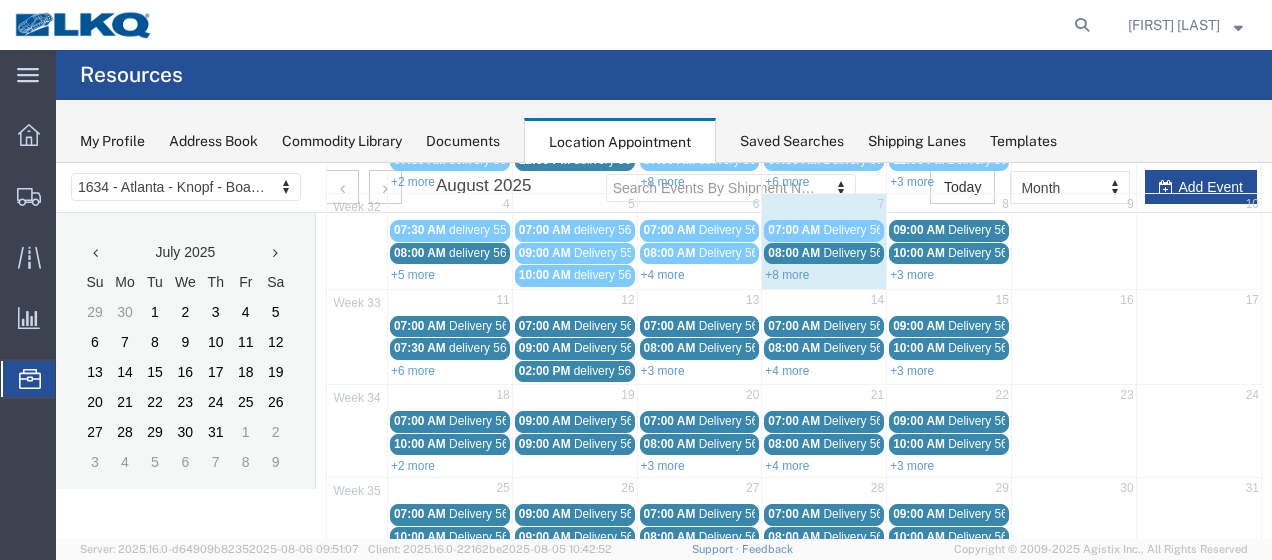 scroll, scrollTop: 119, scrollLeft: 0, axis: vertical 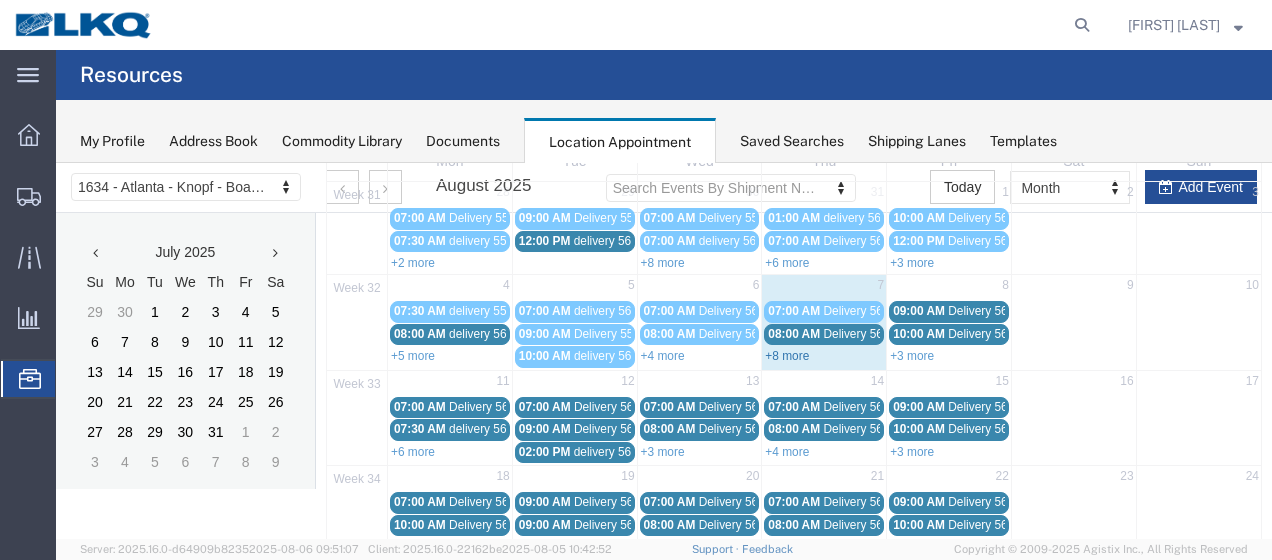 click on "+8 more" at bounding box center [787, 356] 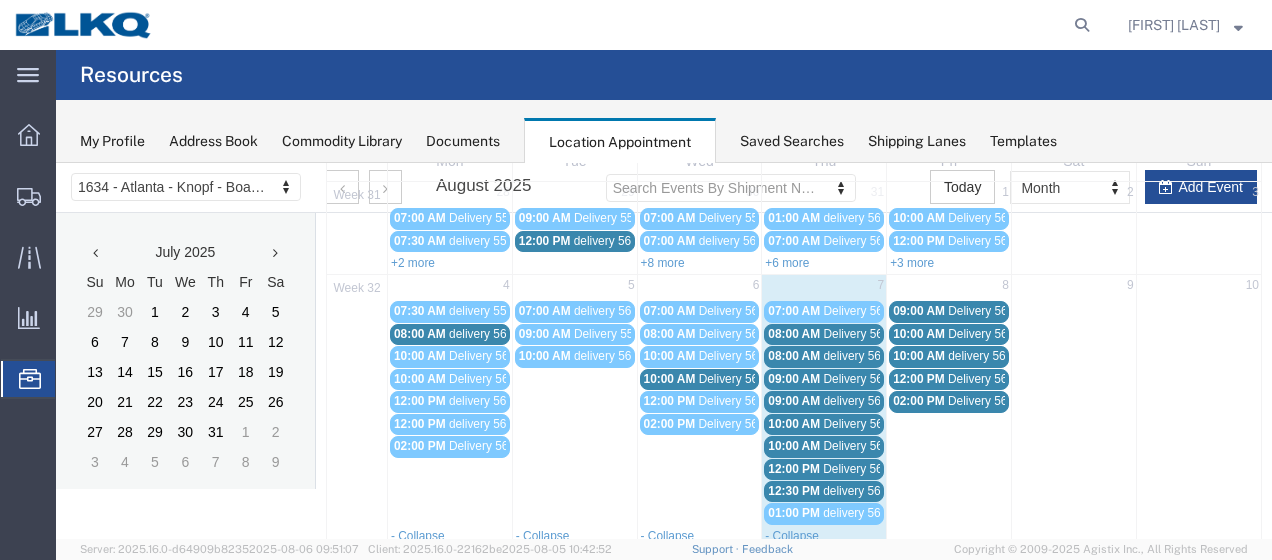 click on "09:00 AM" at bounding box center (794, 379) 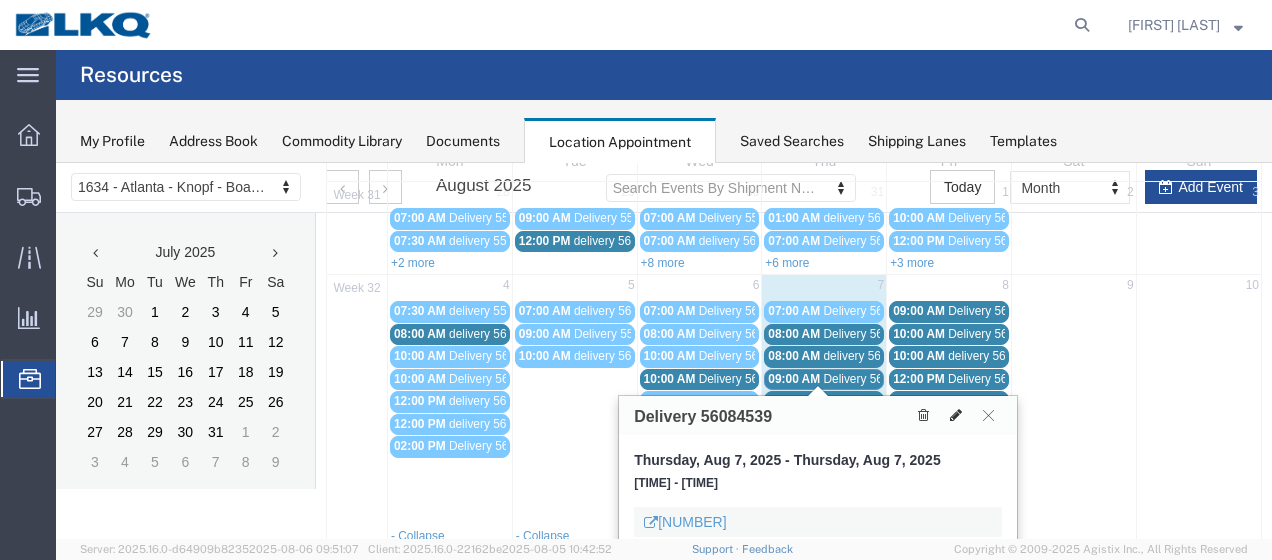 click at bounding box center [956, 415] 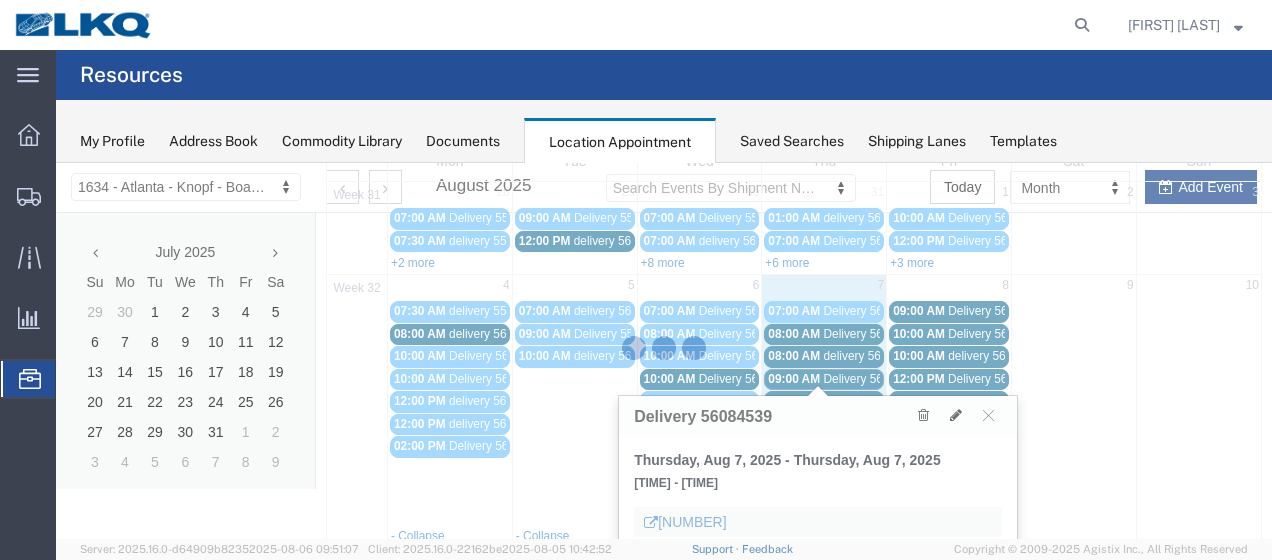 select on "100" 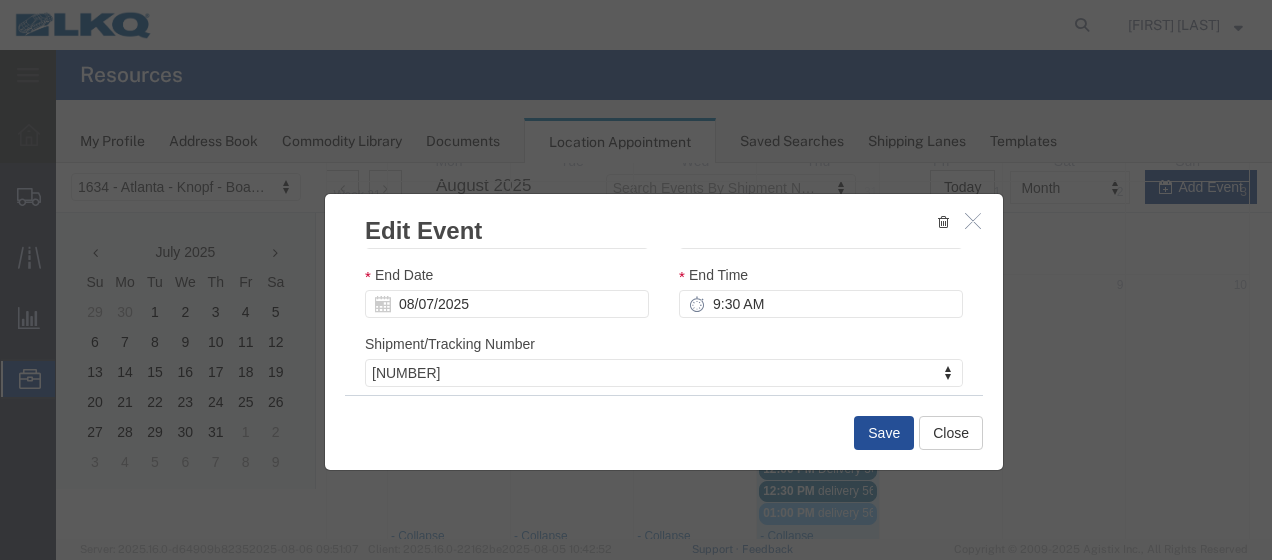 scroll, scrollTop: 258, scrollLeft: 0, axis: vertical 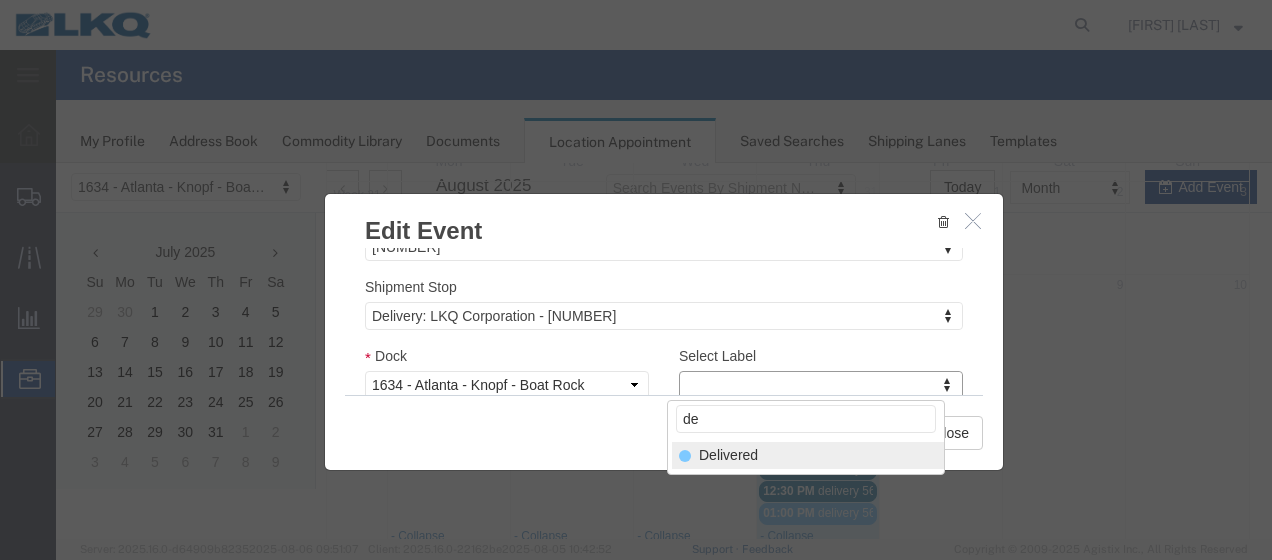 type on "de" 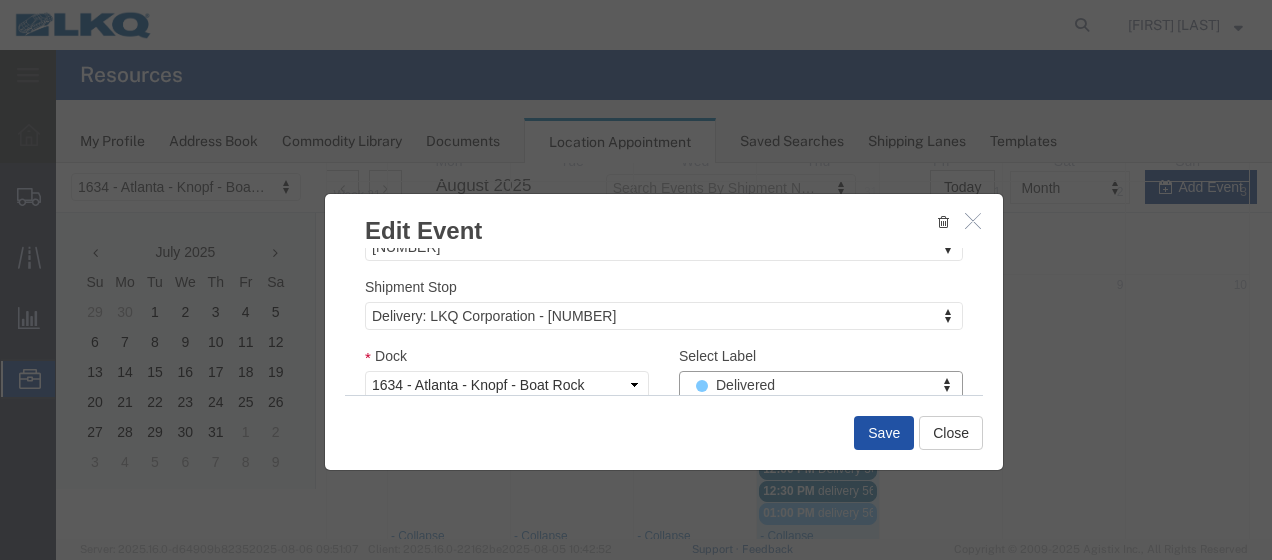 click on "Save" at bounding box center [884, 433] 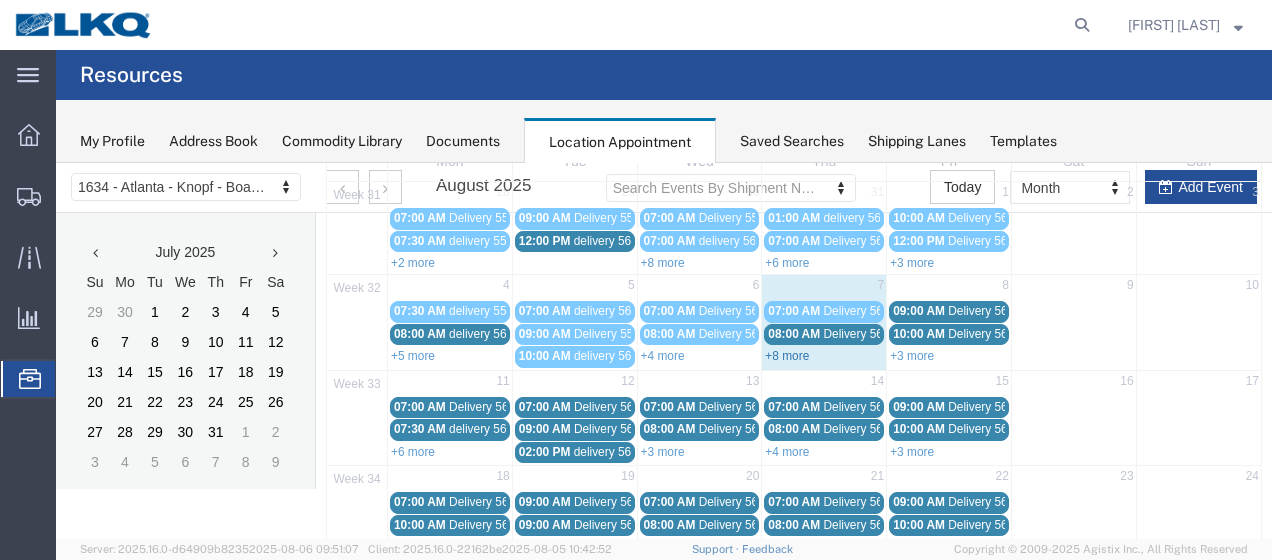 click on "+8 more" at bounding box center [787, 356] 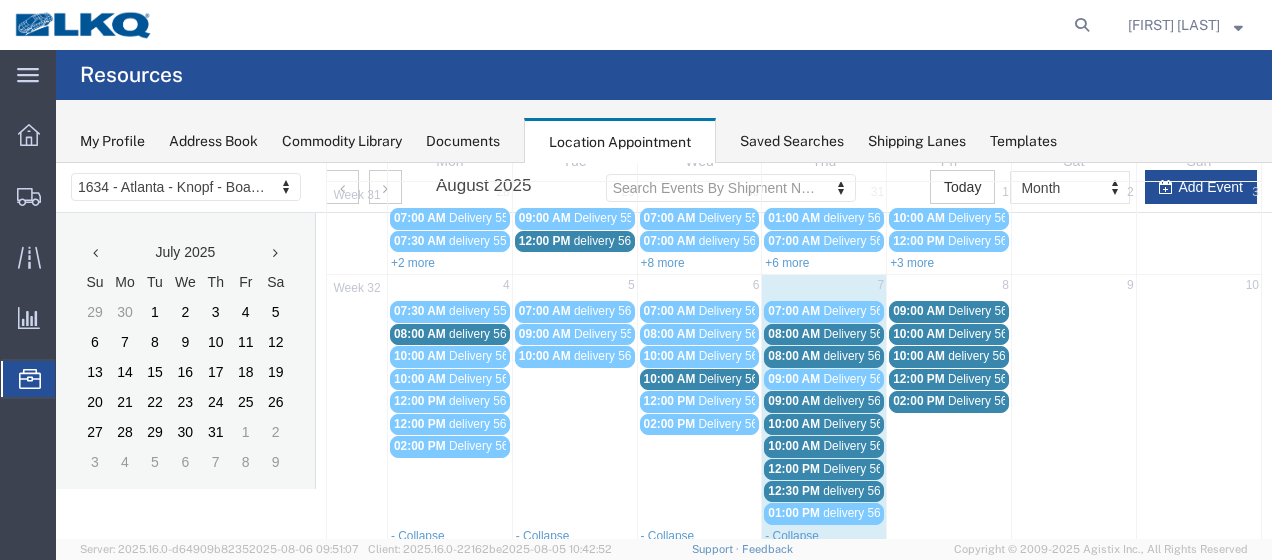 scroll, scrollTop: 219, scrollLeft: 0, axis: vertical 